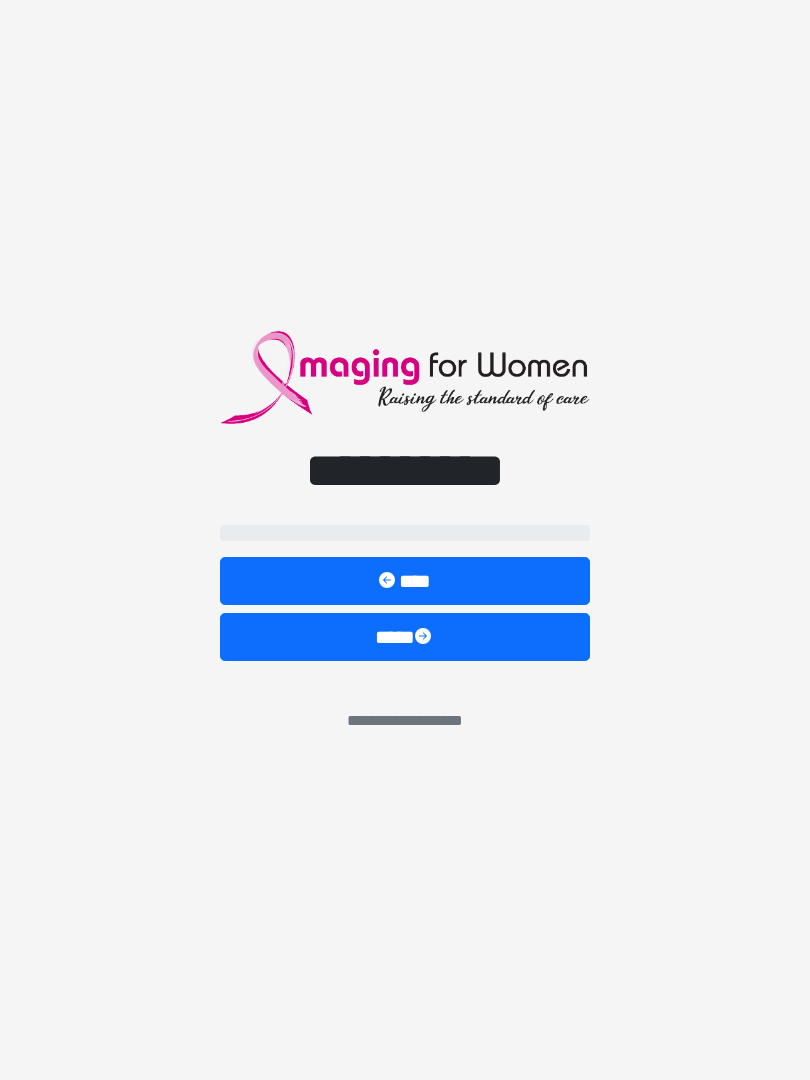 scroll, scrollTop: 0, scrollLeft: 0, axis: both 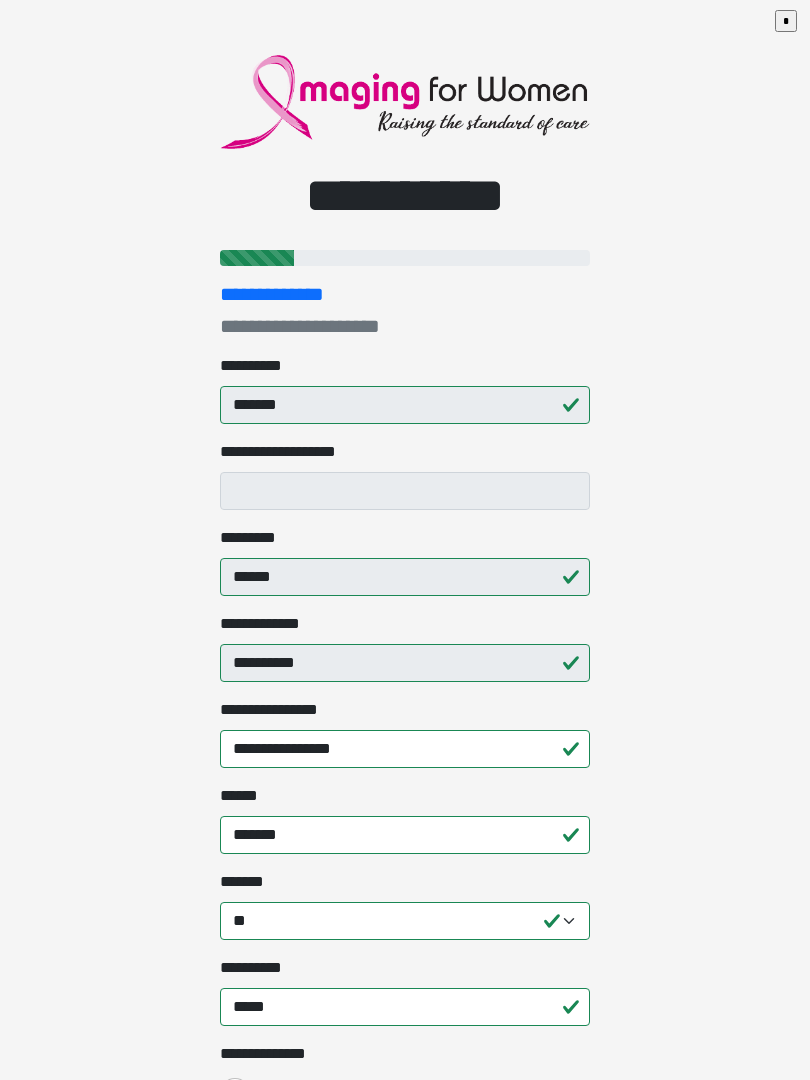 click on "[FIRST] [LAST]" at bounding box center [405, 819] 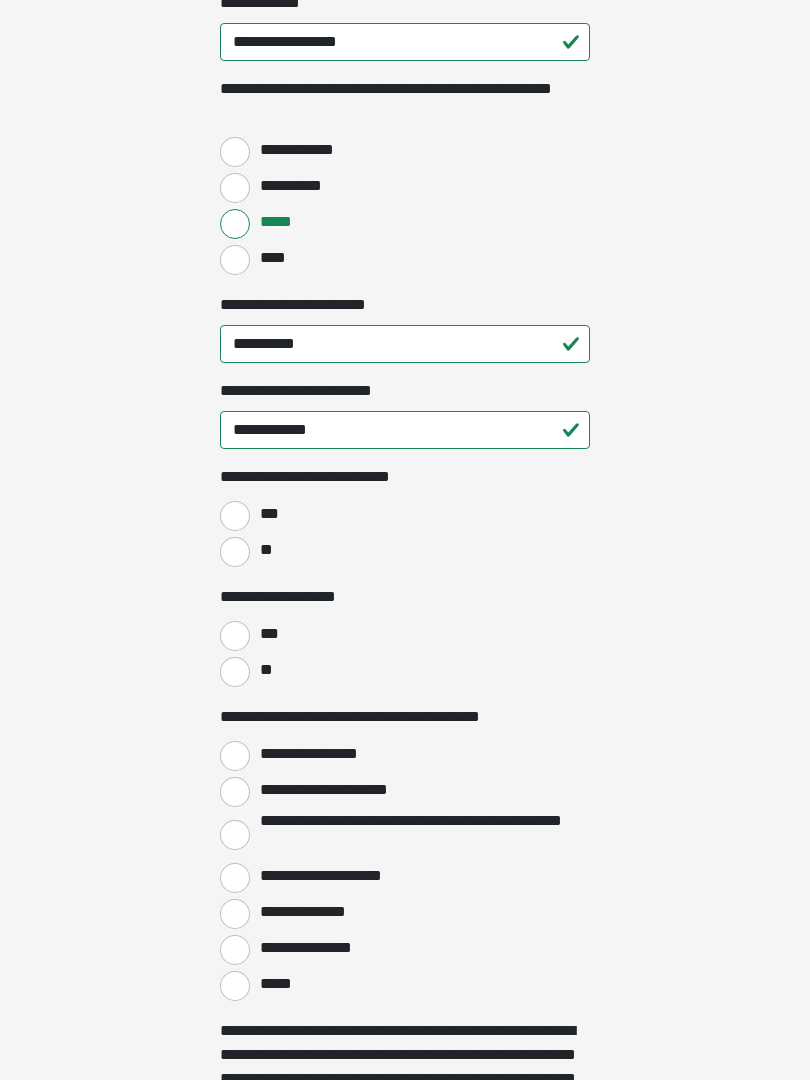 scroll, scrollTop: 2699, scrollLeft: 0, axis: vertical 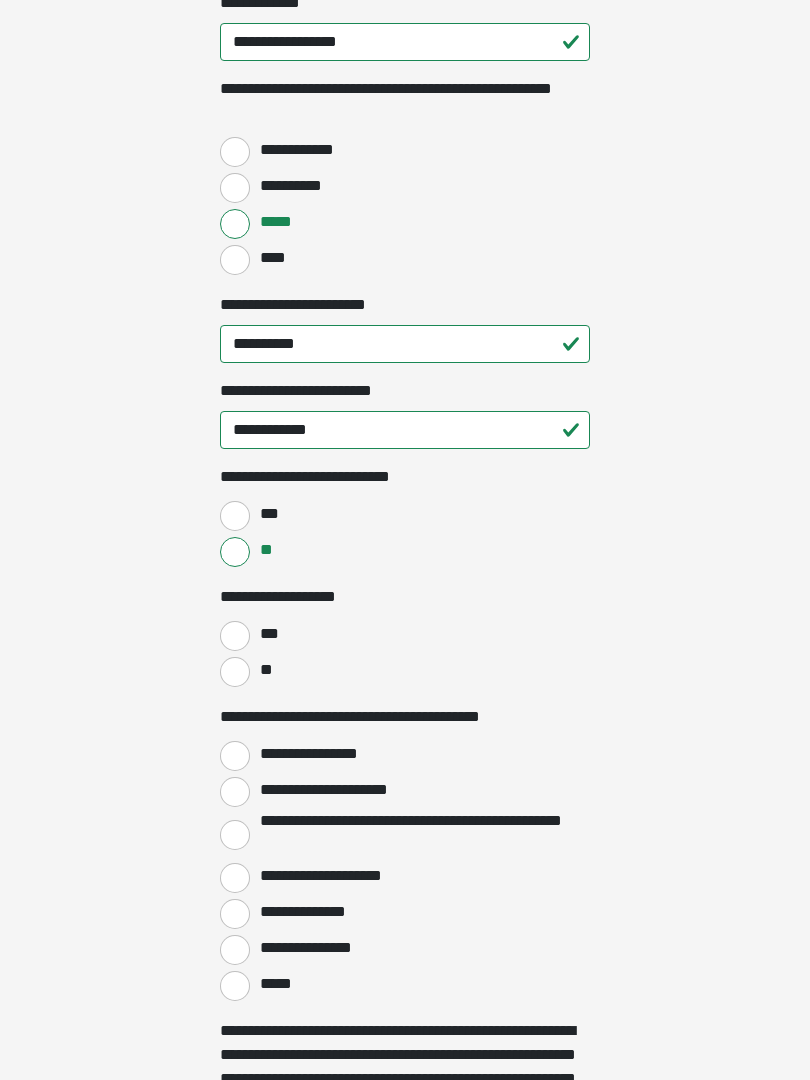 click on "[NAME] [LAST_NAME] [ADDRESS] [CITY] [STATE] [POSTAL_CODE] [COUNTRY] [PHONE] [EMAIL] [CREDIT_CARD] [EXPIRY_DATE] [CVV] [CARDHOLDER_NAME] [BILLING_ADDRESS] [BILLING_CITY] [BILLING_STATE] [BILLING_POSTAL_CODE] [BILLING_COUNTRY] [PAYMENT_METHOD] [TRANSACTION_ID] [DATE] [TIME] [BIRTH_DATE] [AGE] [SSN]" at bounding box center (405, -367) 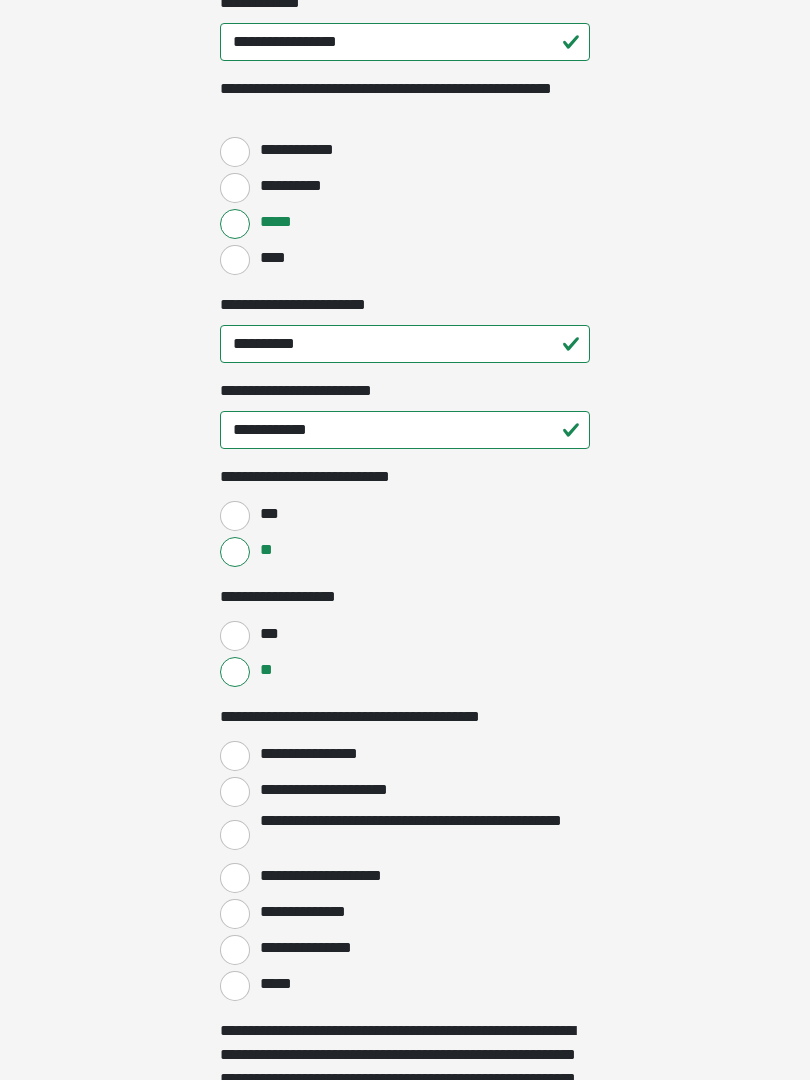 click on "**********" at bounding box center [235, 756] 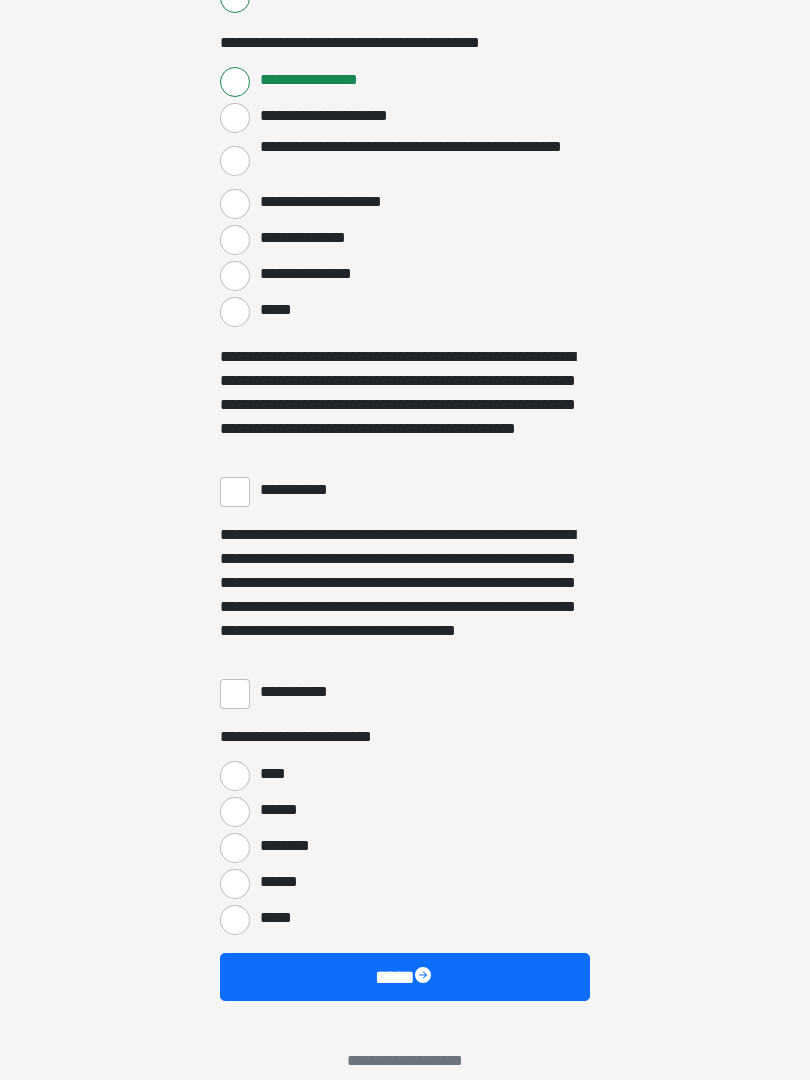 scroll, scrollTop: 3373, scrollLeft: 0, axis: vertical 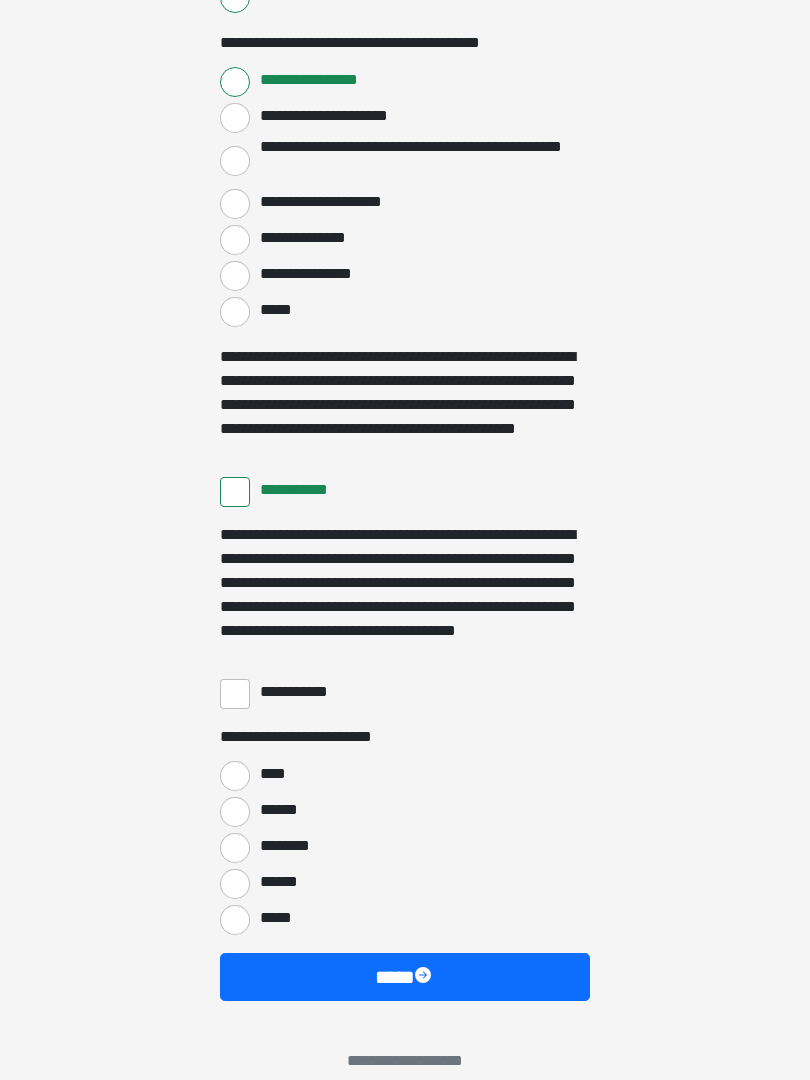 click on "**********" at bounding box center [235, 694] 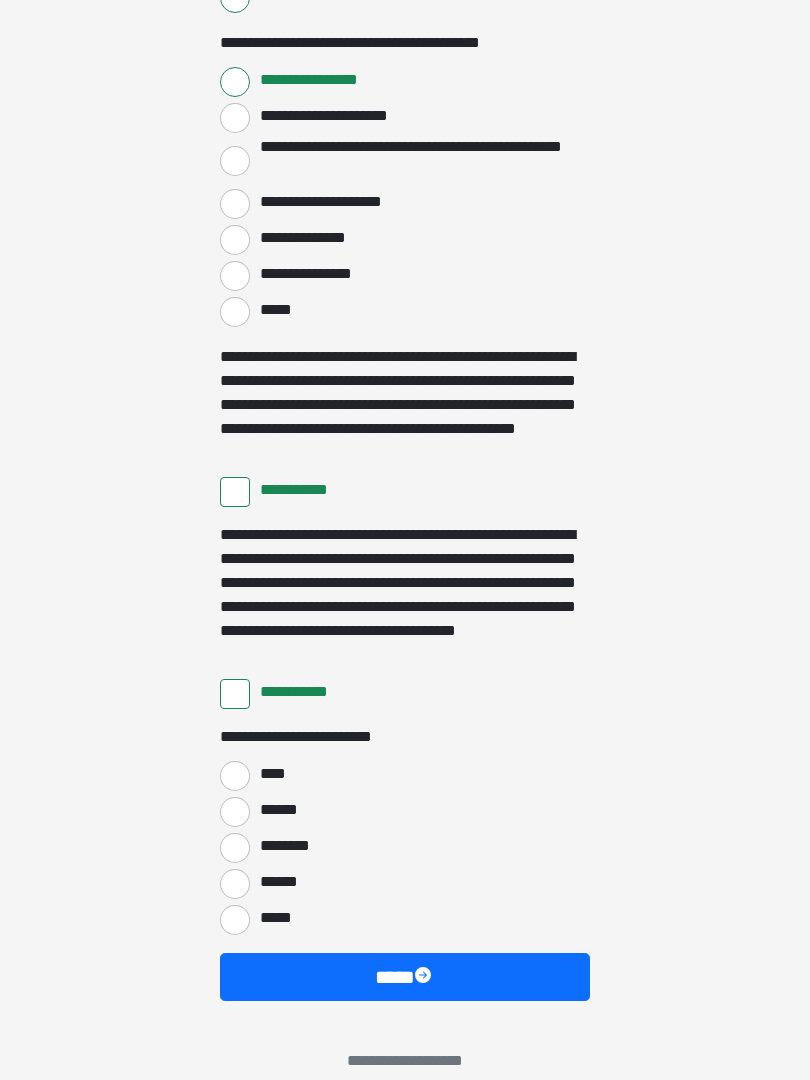 scroll, scrollTop: 3397, scrollLeft: 0, axis: vertical 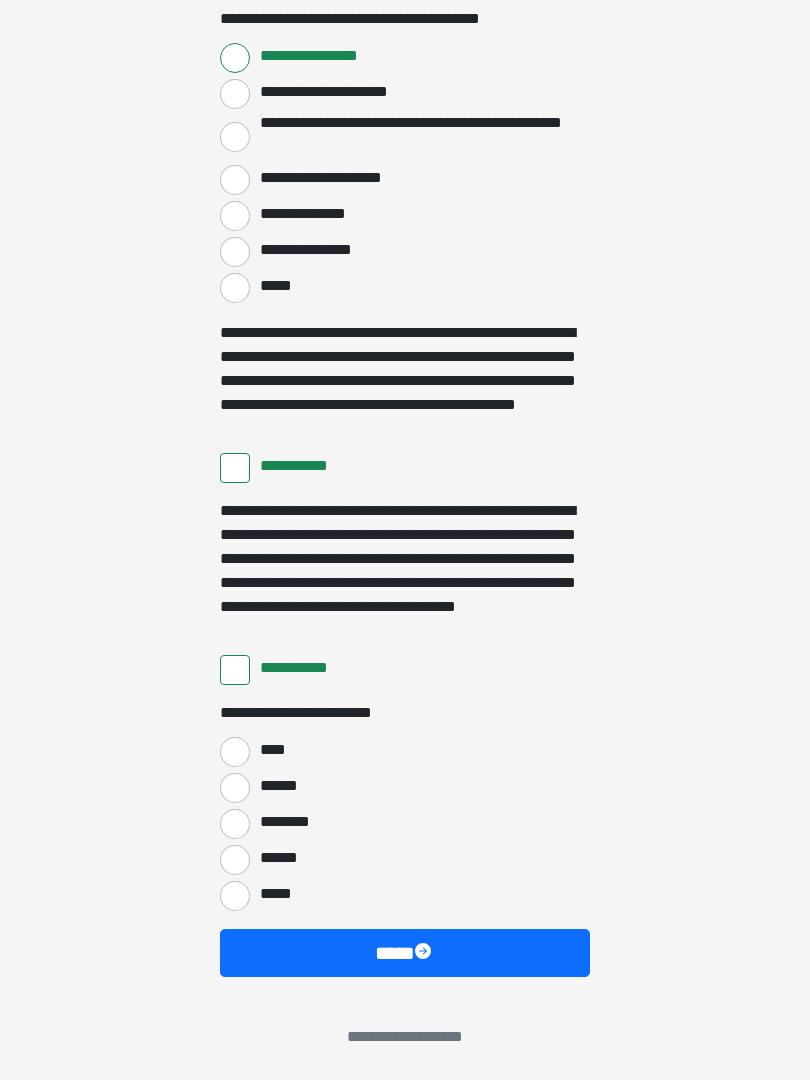 click on "****" at bounding box center [235, 752] 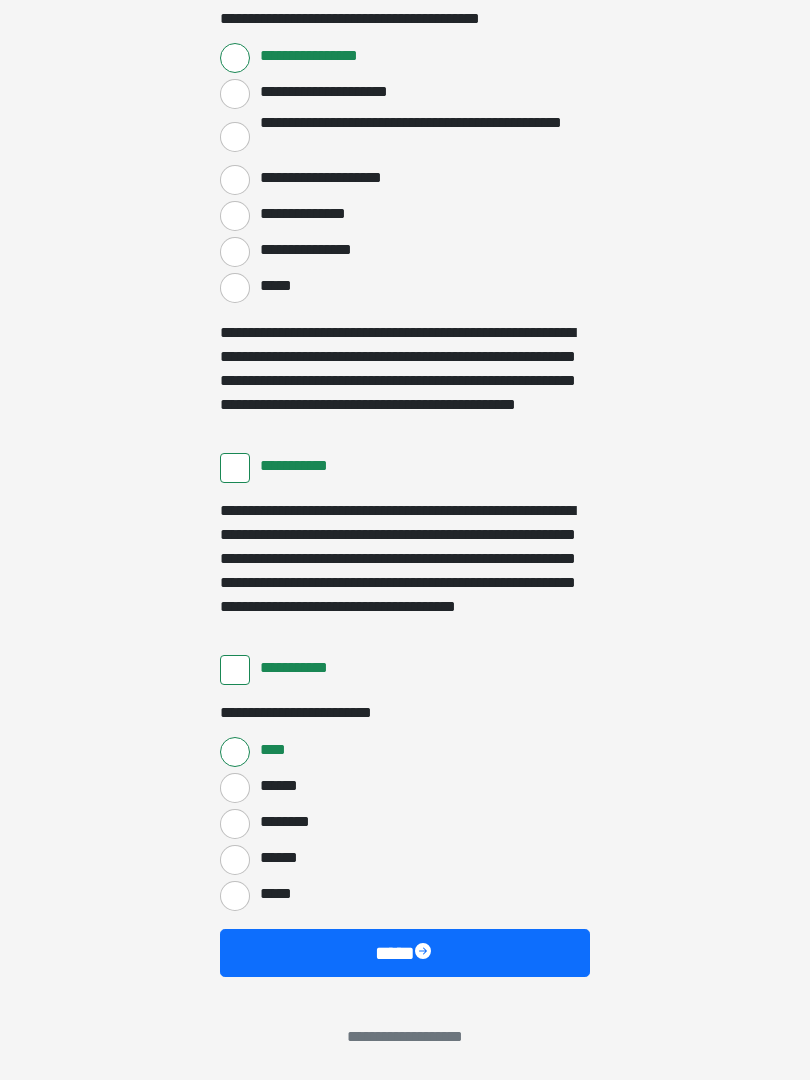 click on "****" at bounding box center (405, 953) 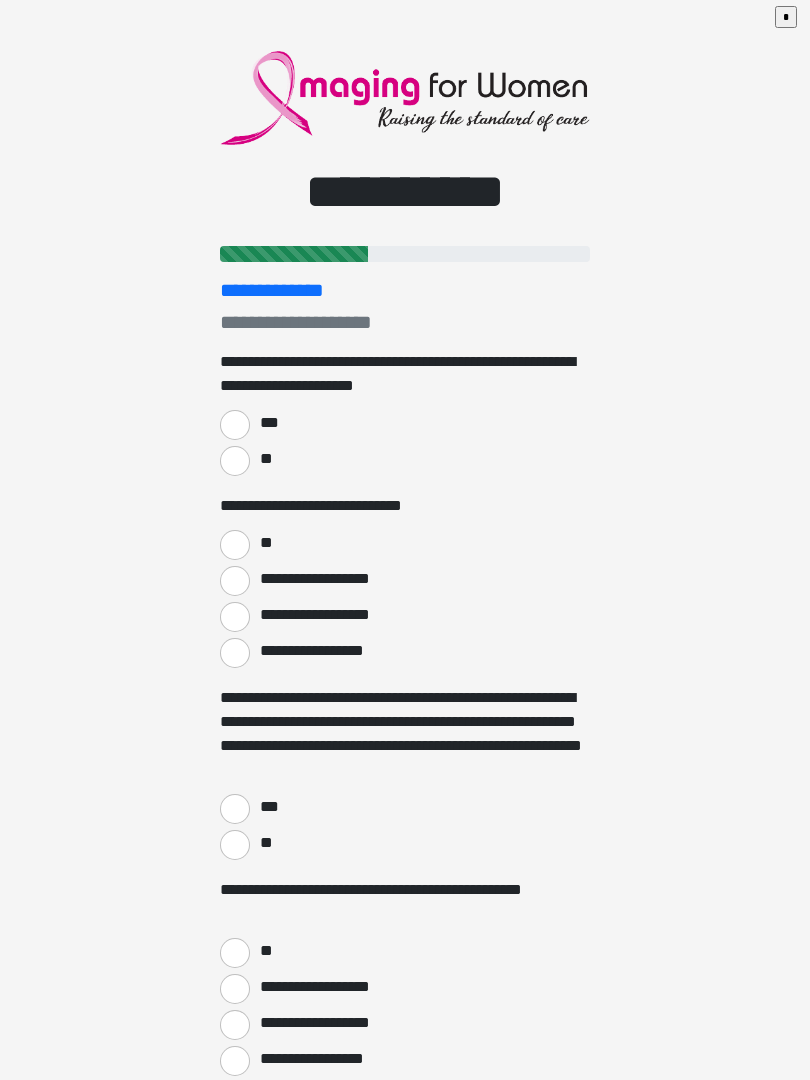 scroll, scrollTop: 0, scrollLeft: 0, axis: both 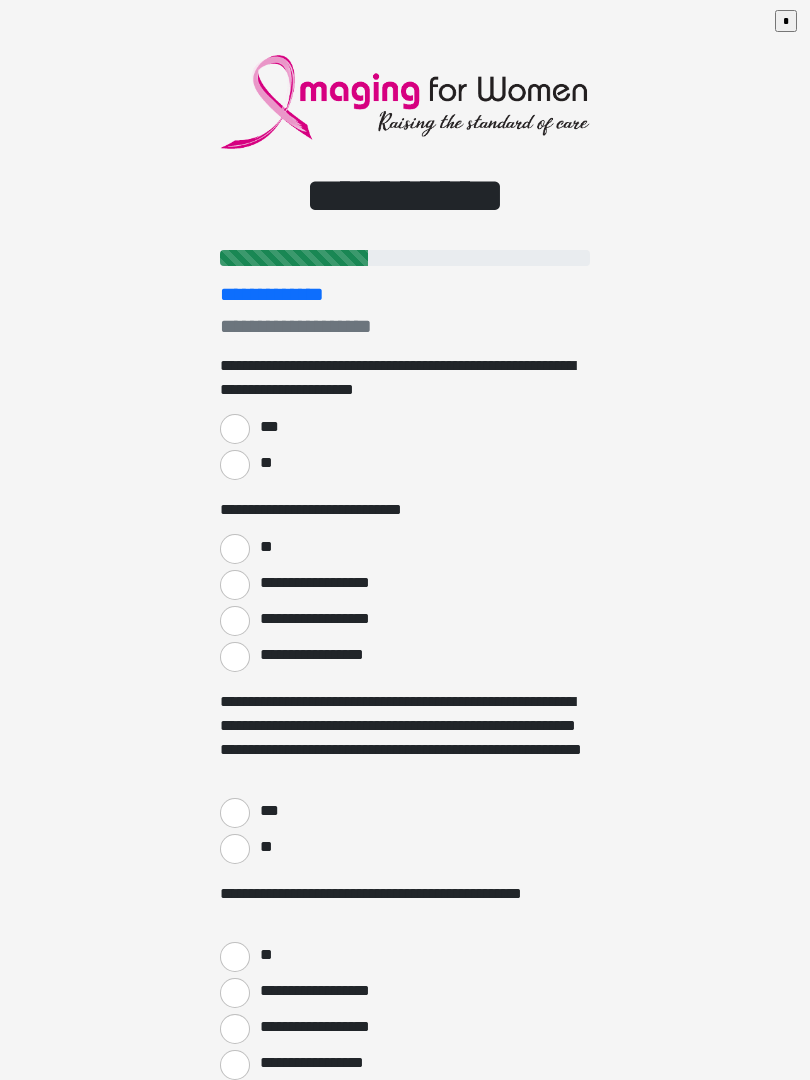 click on "***" at bounding box center (235, 429) 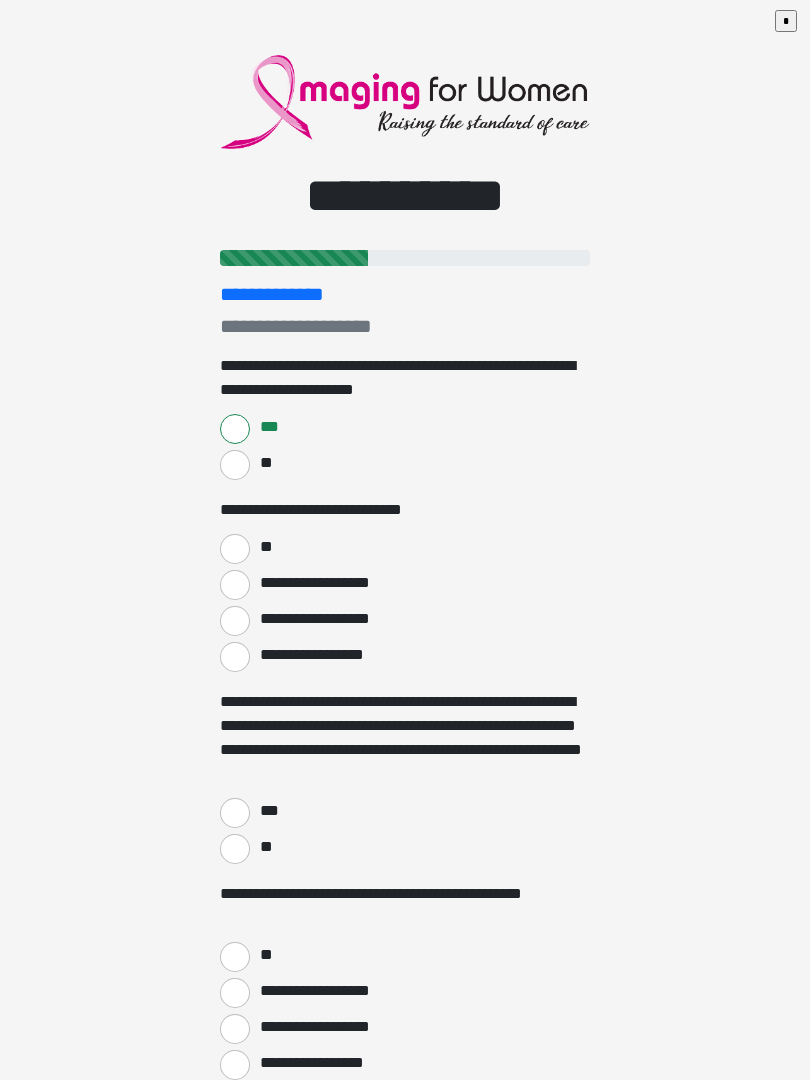 click on "**" at bounding box center (235, 549) 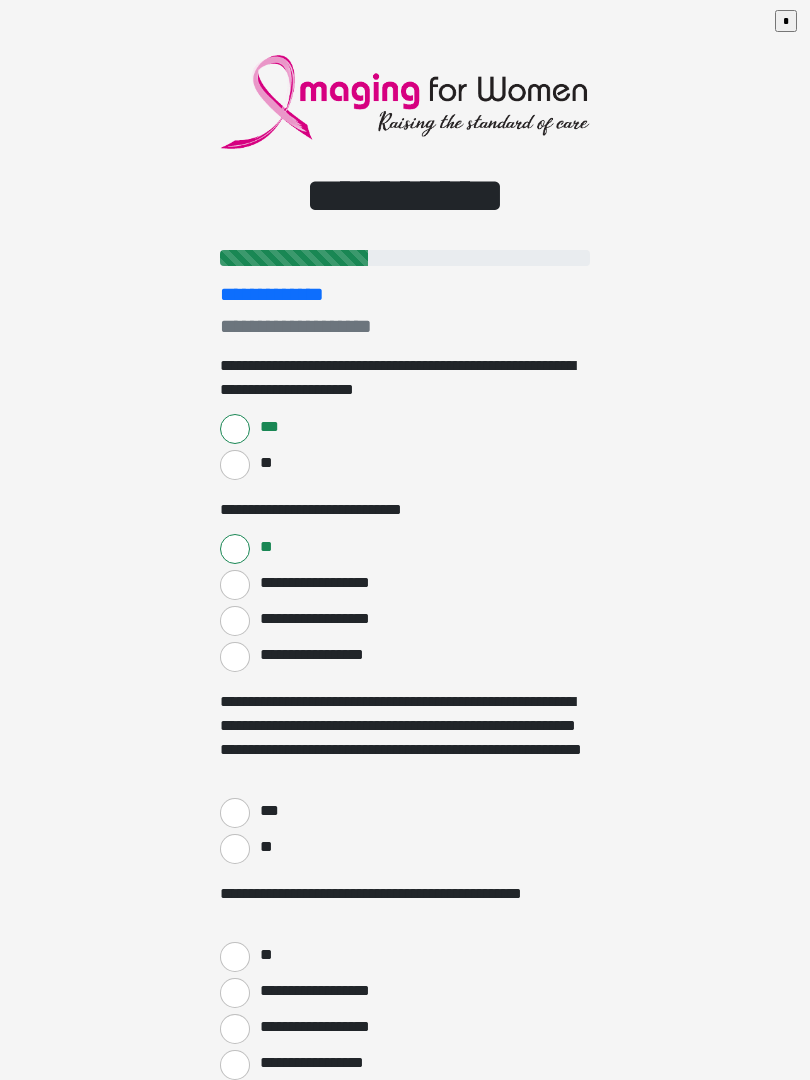 click on "***" at bounding box center (235, 813) 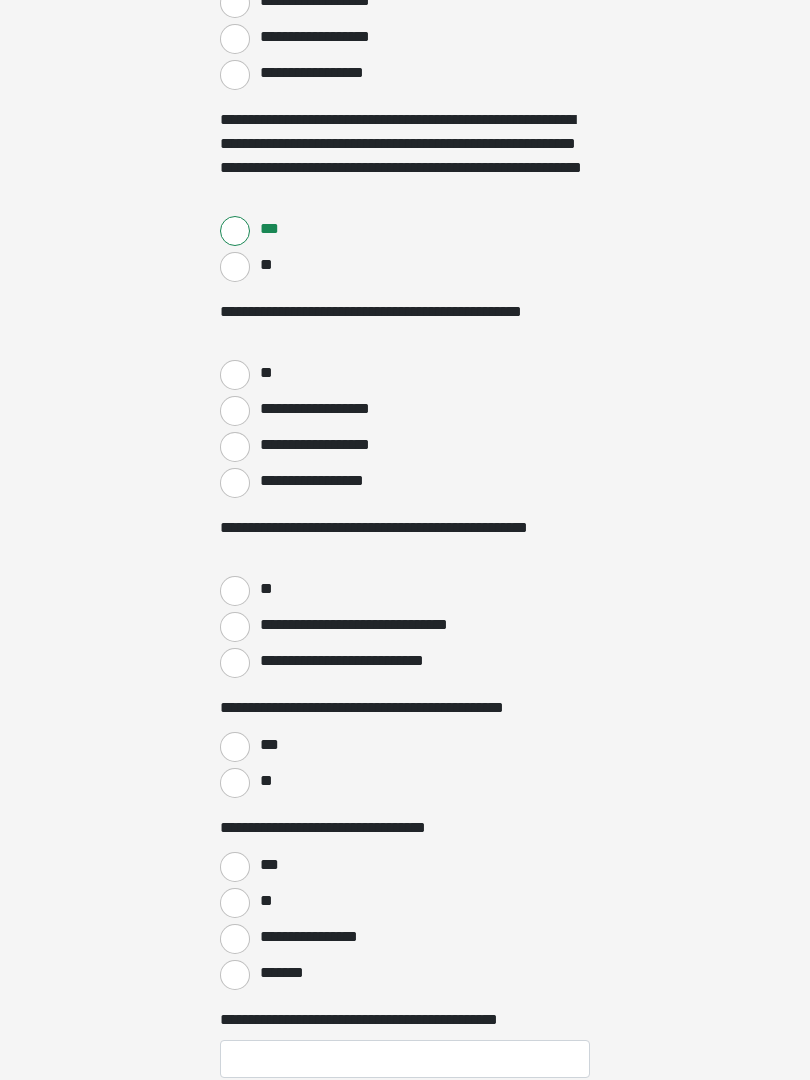 scroll, scrollTop: 585, scrollLeft: 0, axis: vertical 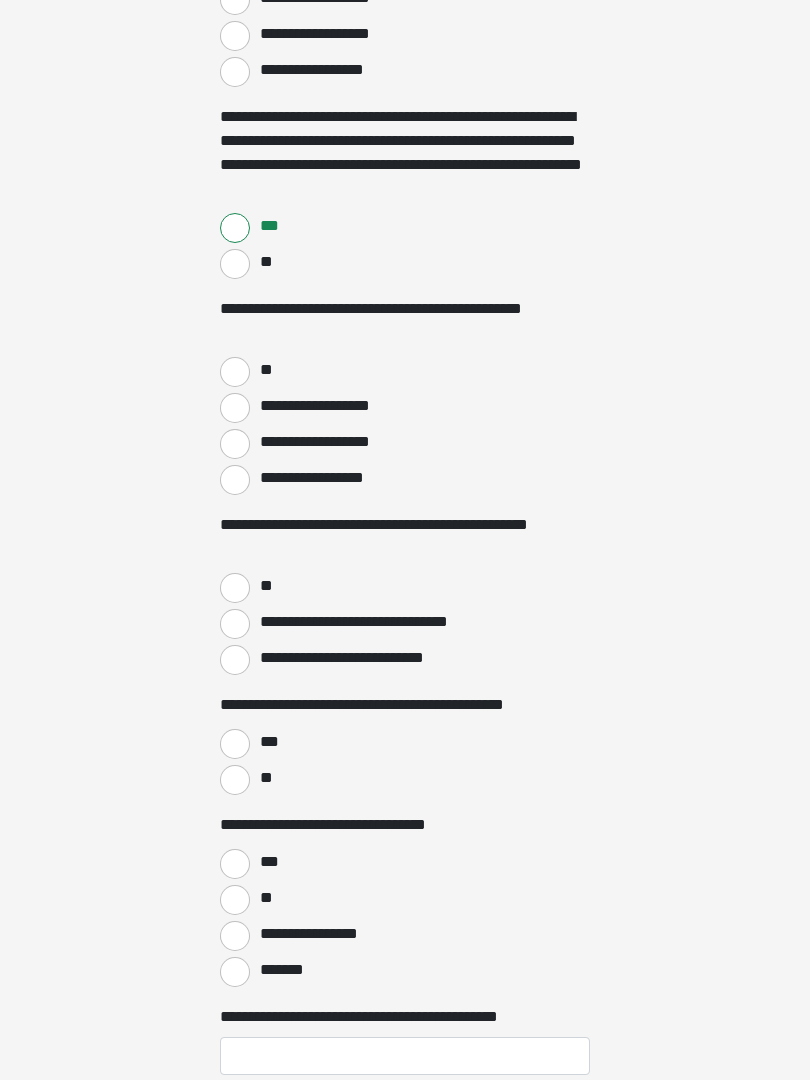 click on "**" at bounding box center (235, 372) 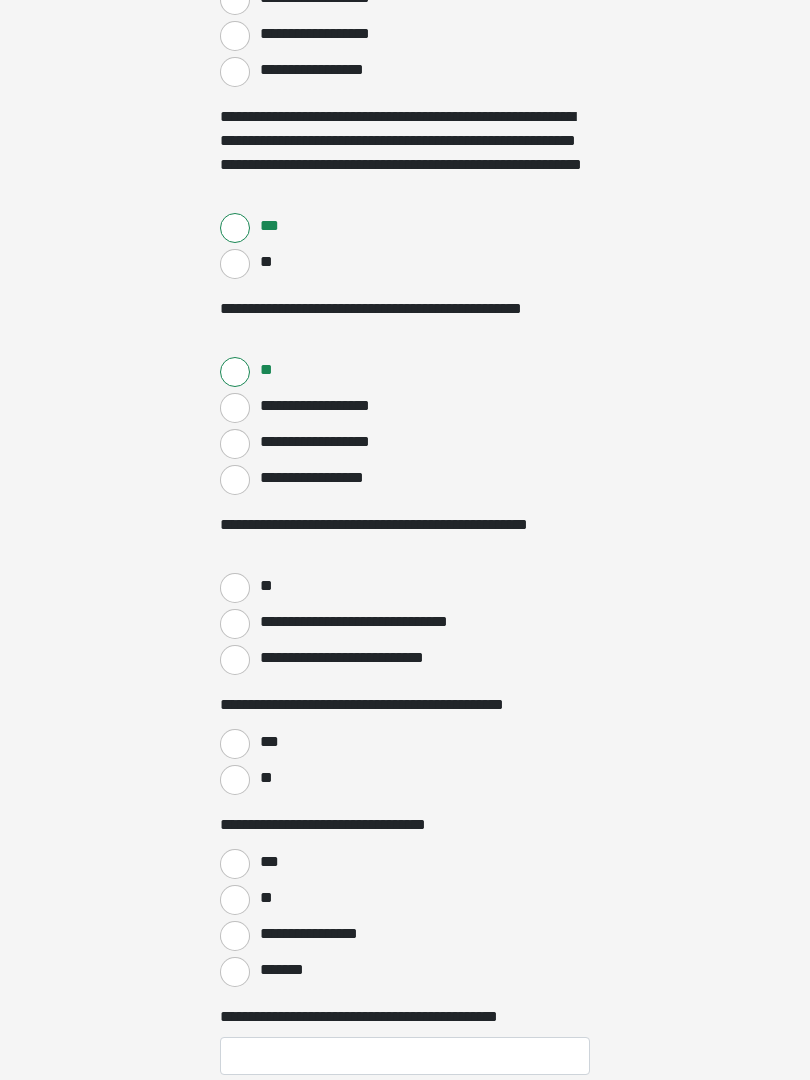click on "**********" at bounding box center (235, 624) 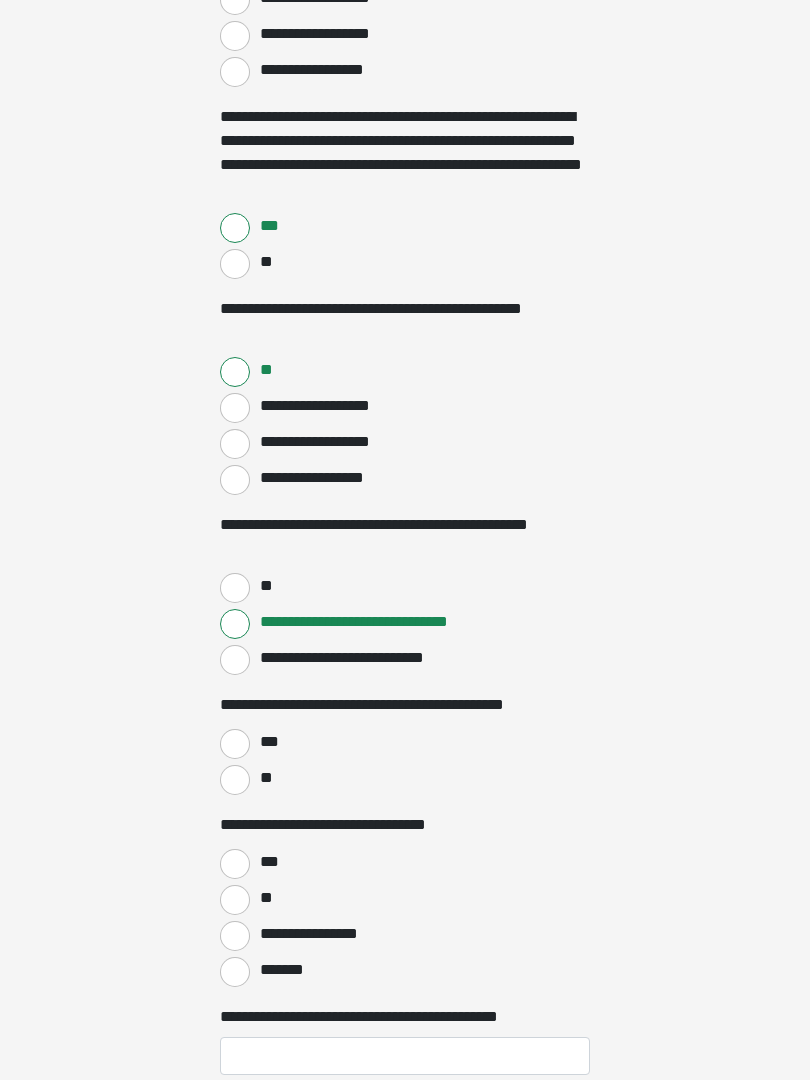 click on "***" at bounding box center (235, 744) 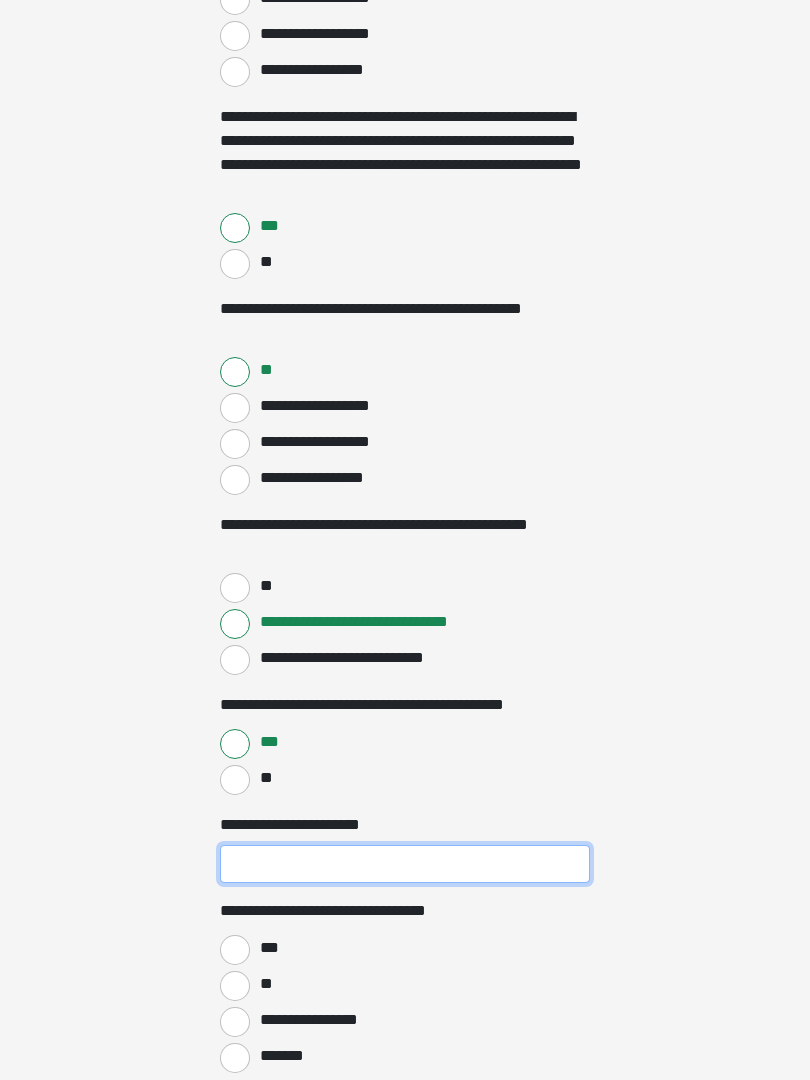 click on "**********" at bounding box center (405, 864) 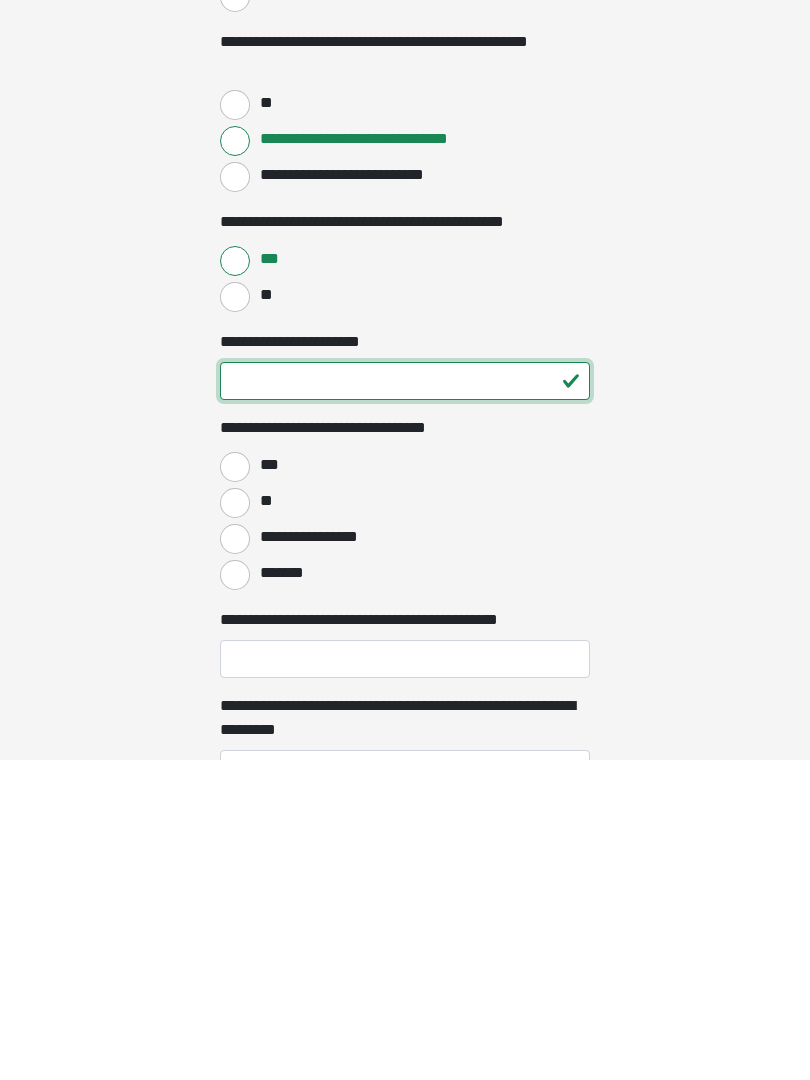 type on "**" 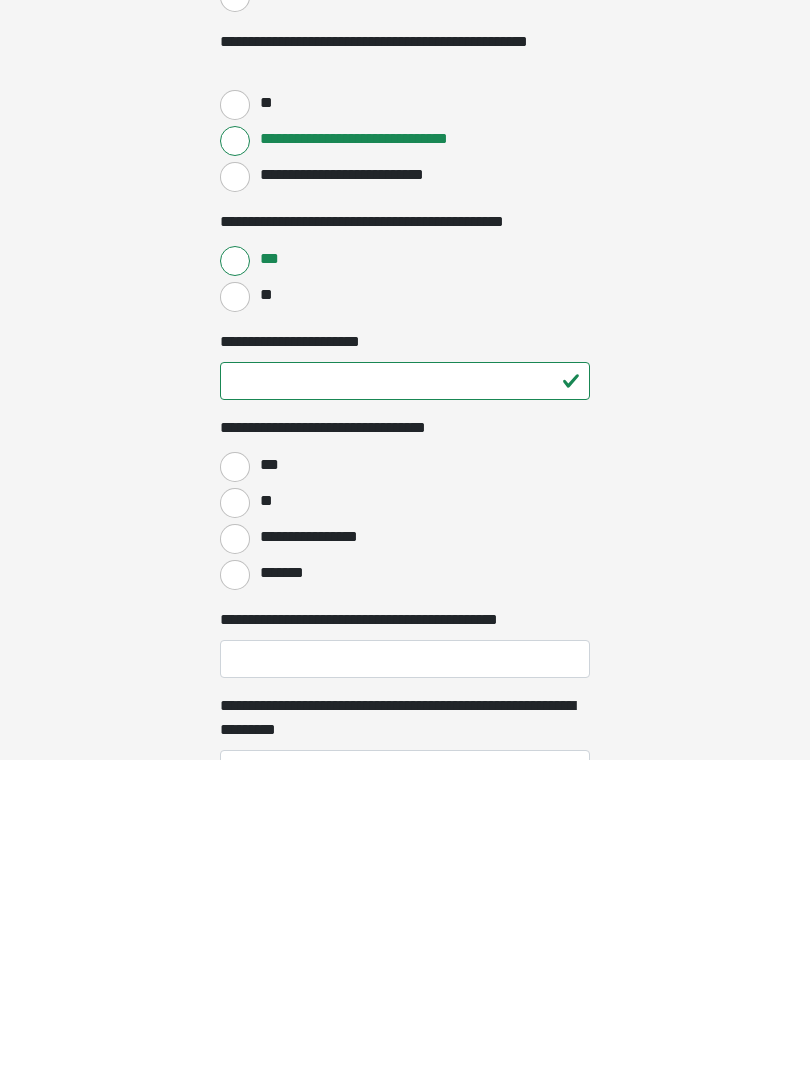 click on "***" at bounding box center [235, 787] 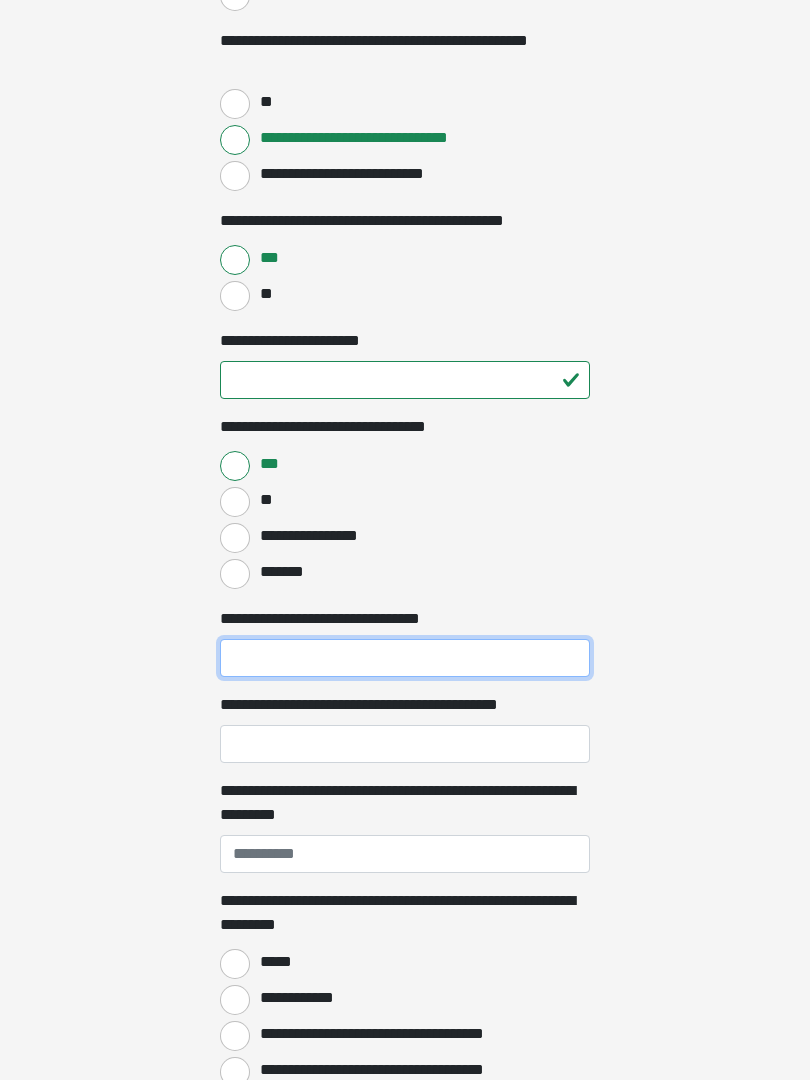 click on "**********" at bounding box center (405, 658) 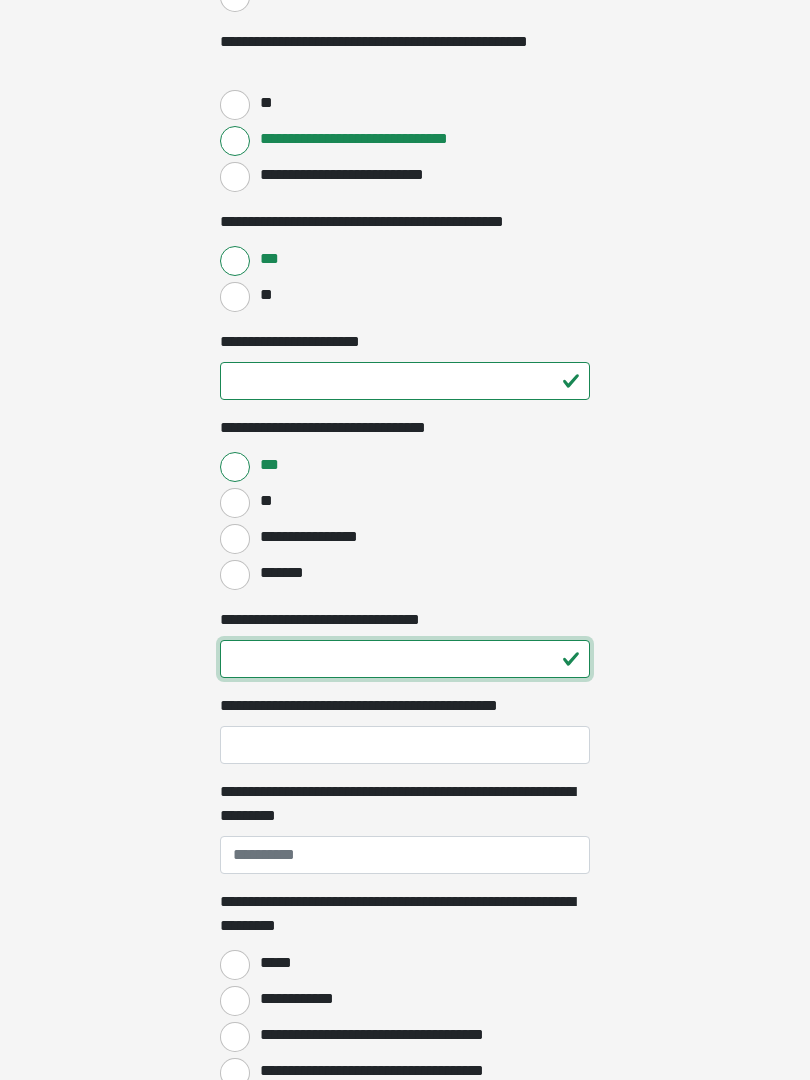 type on "**" 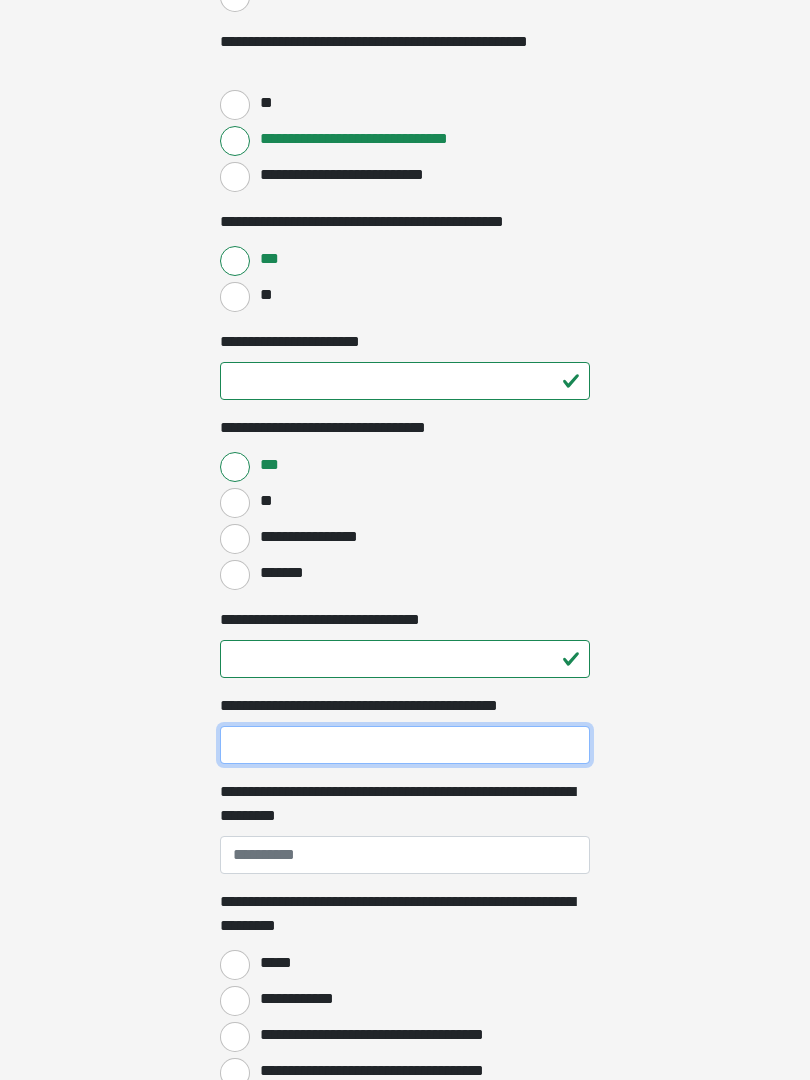 click on "**********" at bounding box center (405, 745) 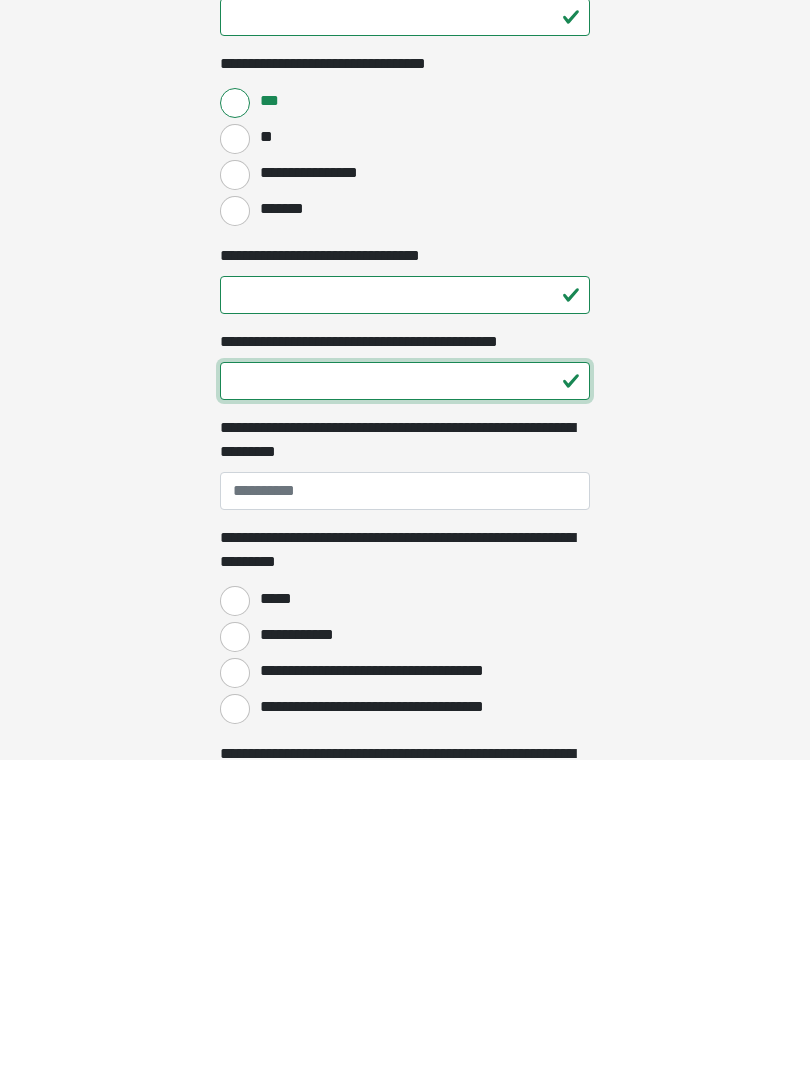 type on "**" 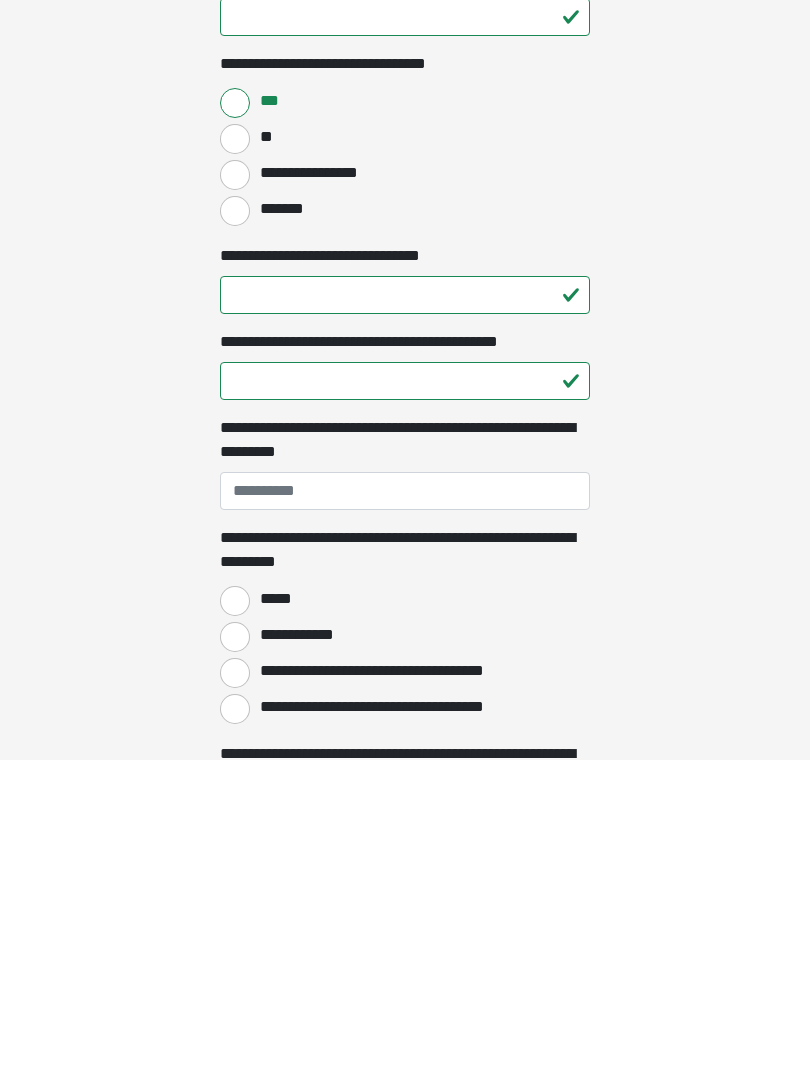 click on "**********" at bounding box center (405, 811) 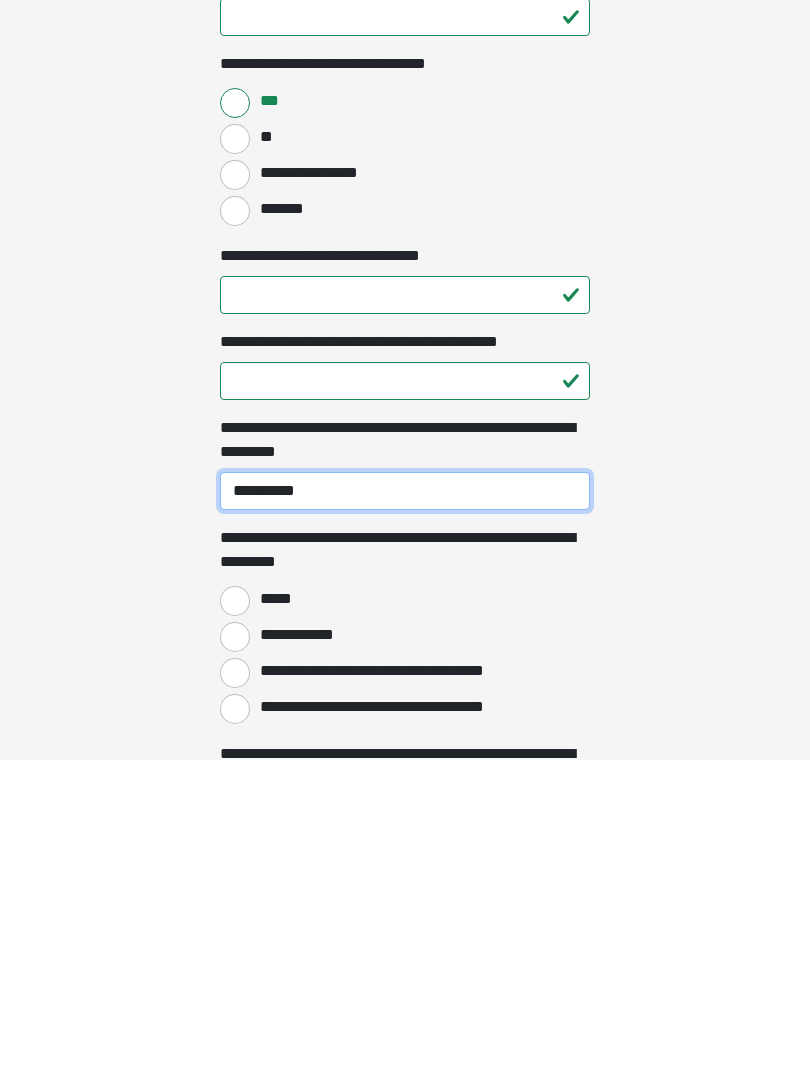 type on "**********" 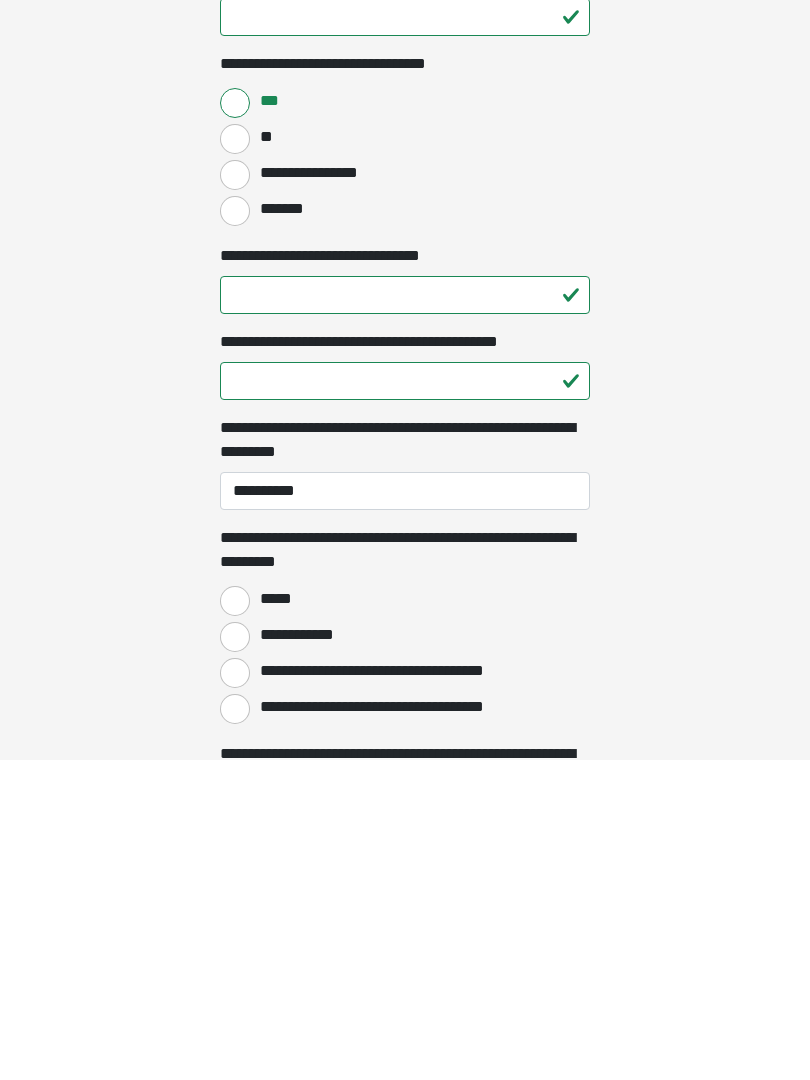click on "*****" at bounding box center [235, 921] 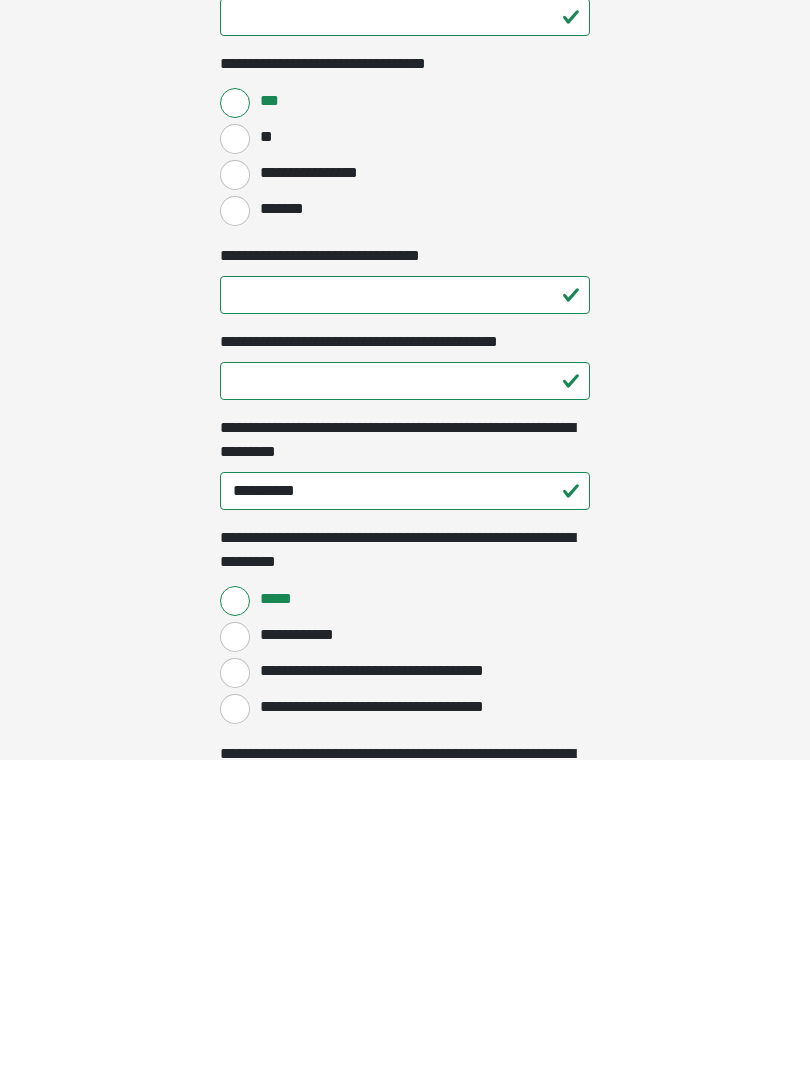 scroll, scrollTop: 1433, scrollLeft: 0, axis: vertical 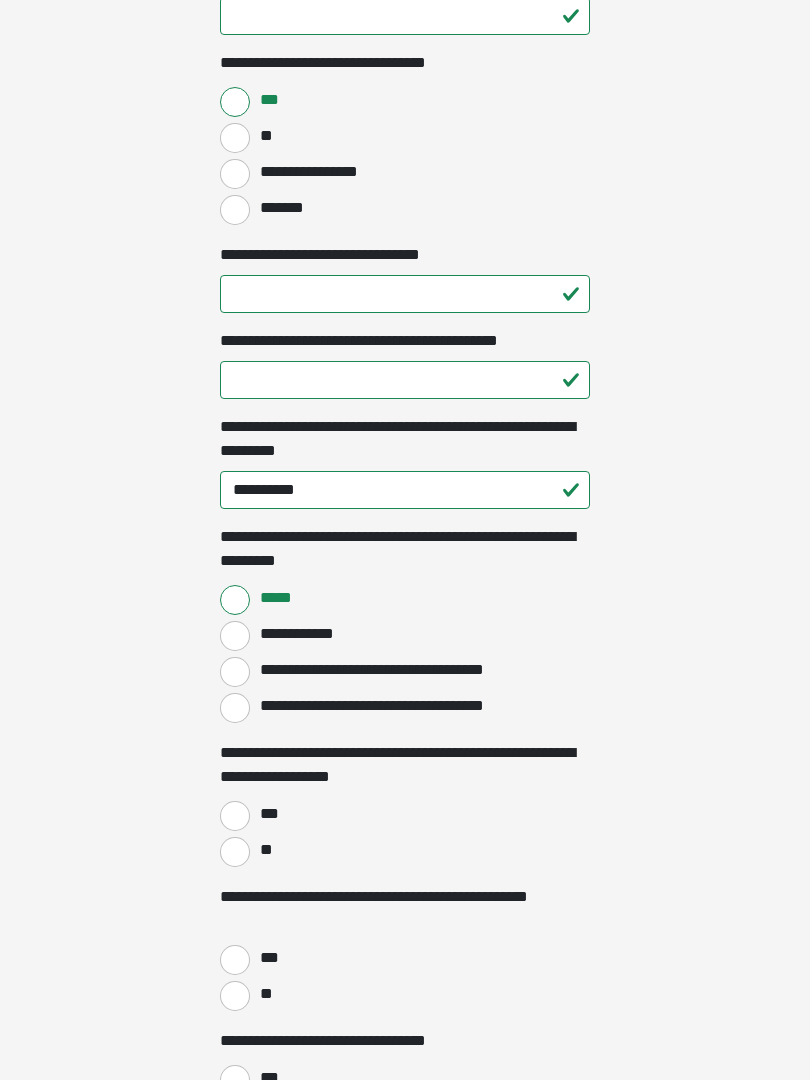 click on "**" at bounding box center [235, 852] 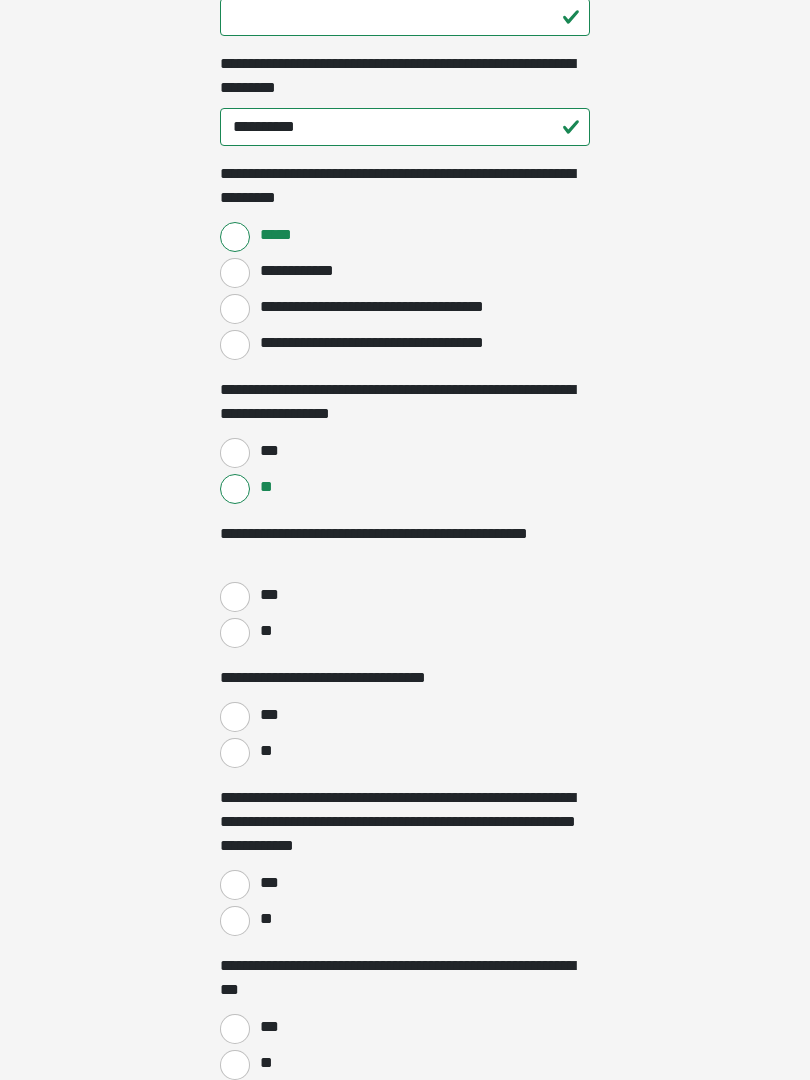 scroll, scrollTop: 1830, scrollLeft: 0, axis: vertical 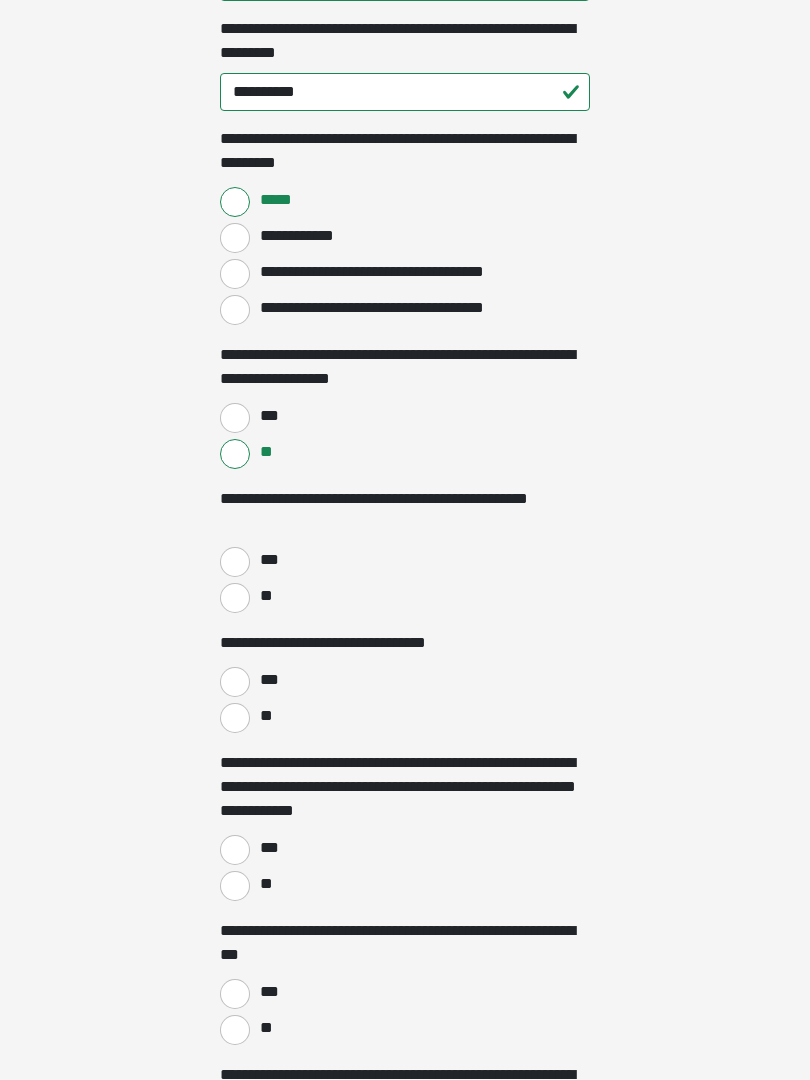 click on "**" at bounding box center [235, 599] 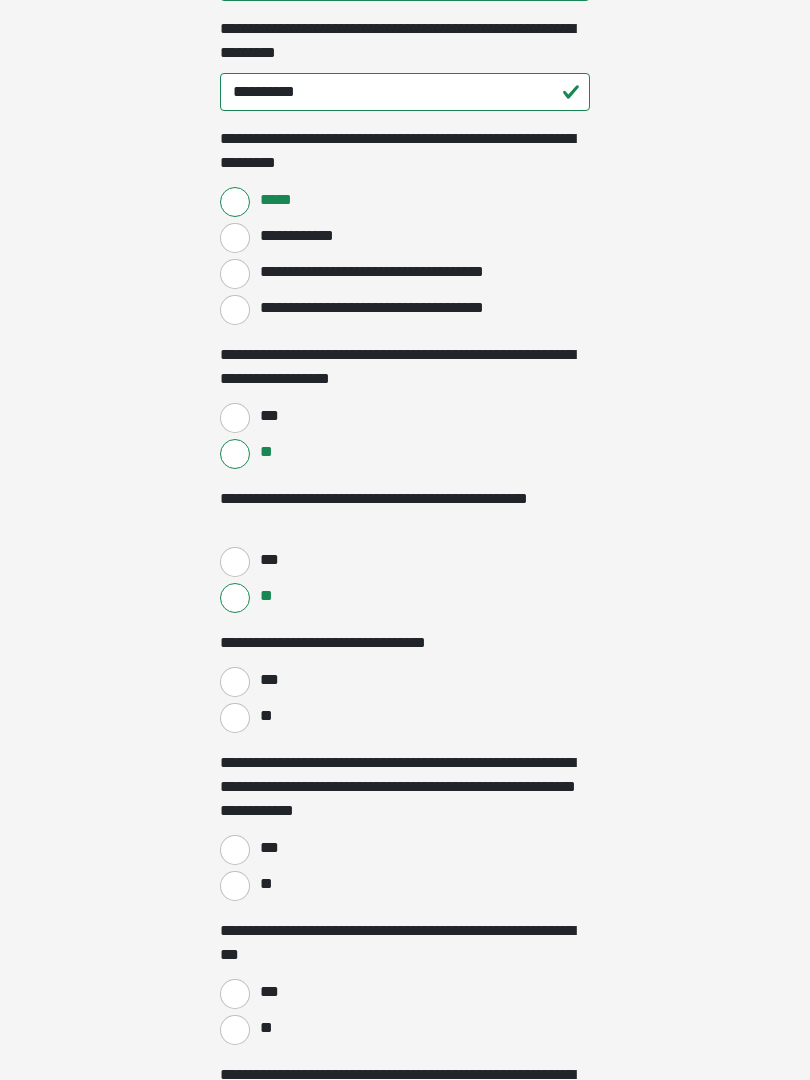 click on "**" at bounding box center [235, 718] 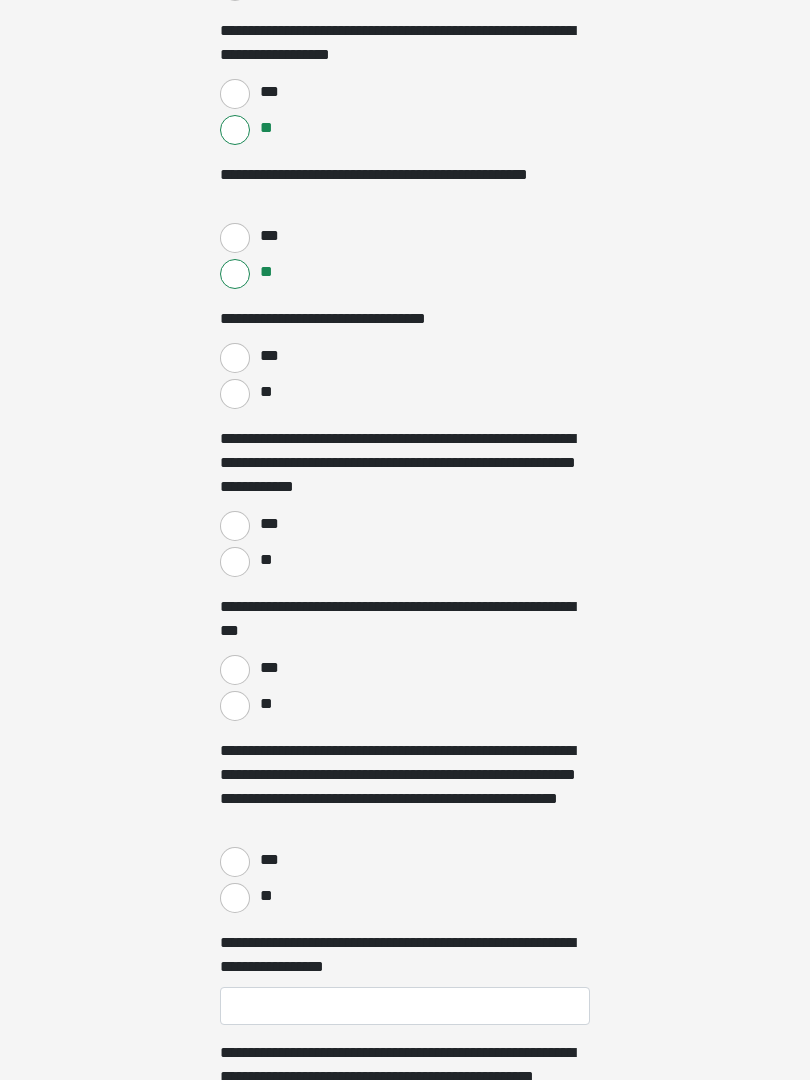 scroll, scrollTop: 2155, scrollLeft: 0, axis: vertical 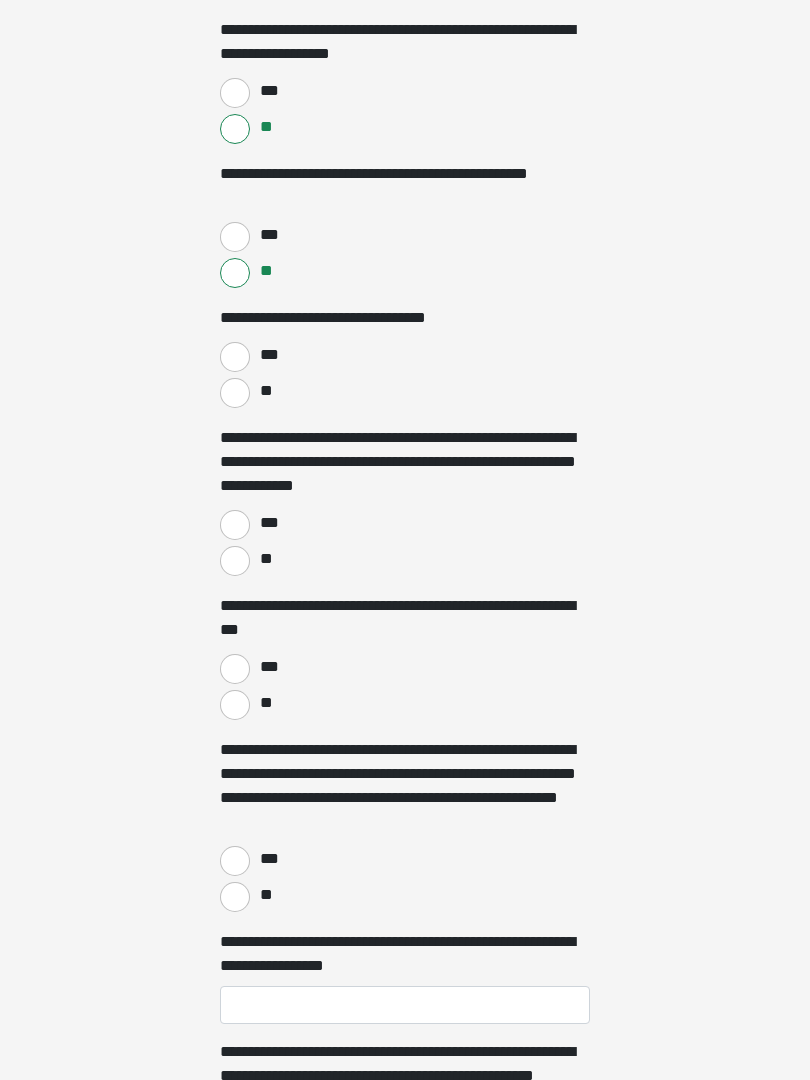 click on "***" at bounding box center (235, 526) 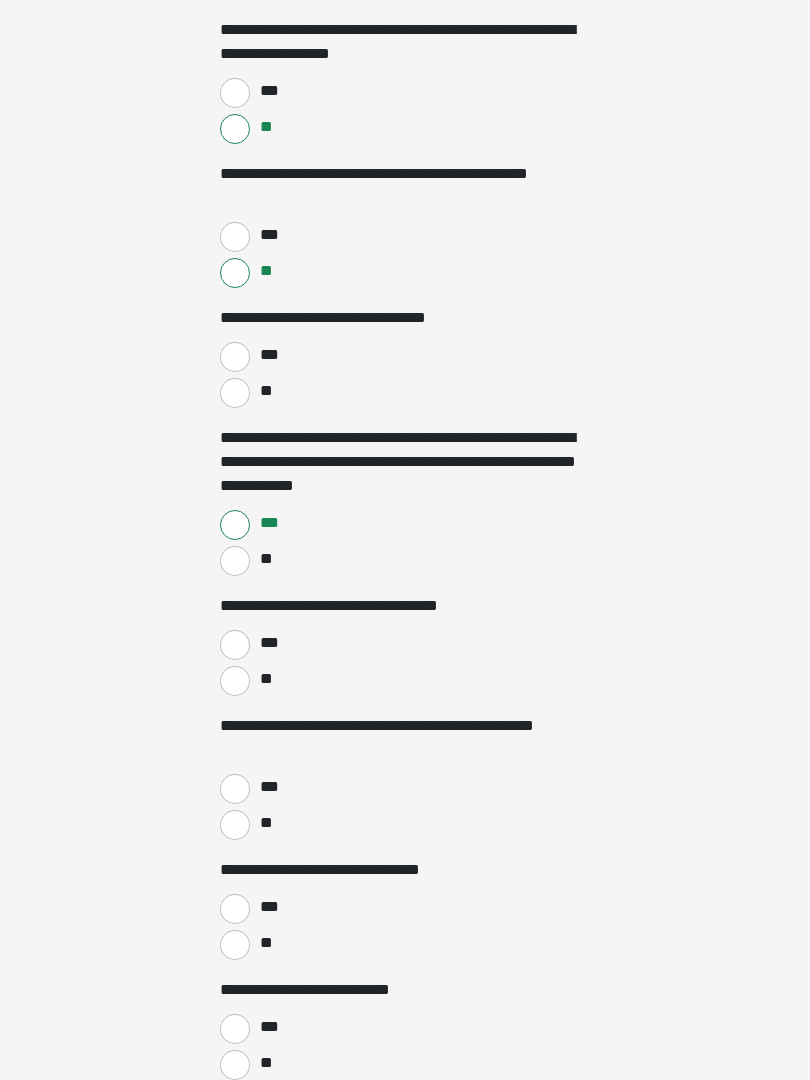 click on "***" at bounding box center [235, 645] 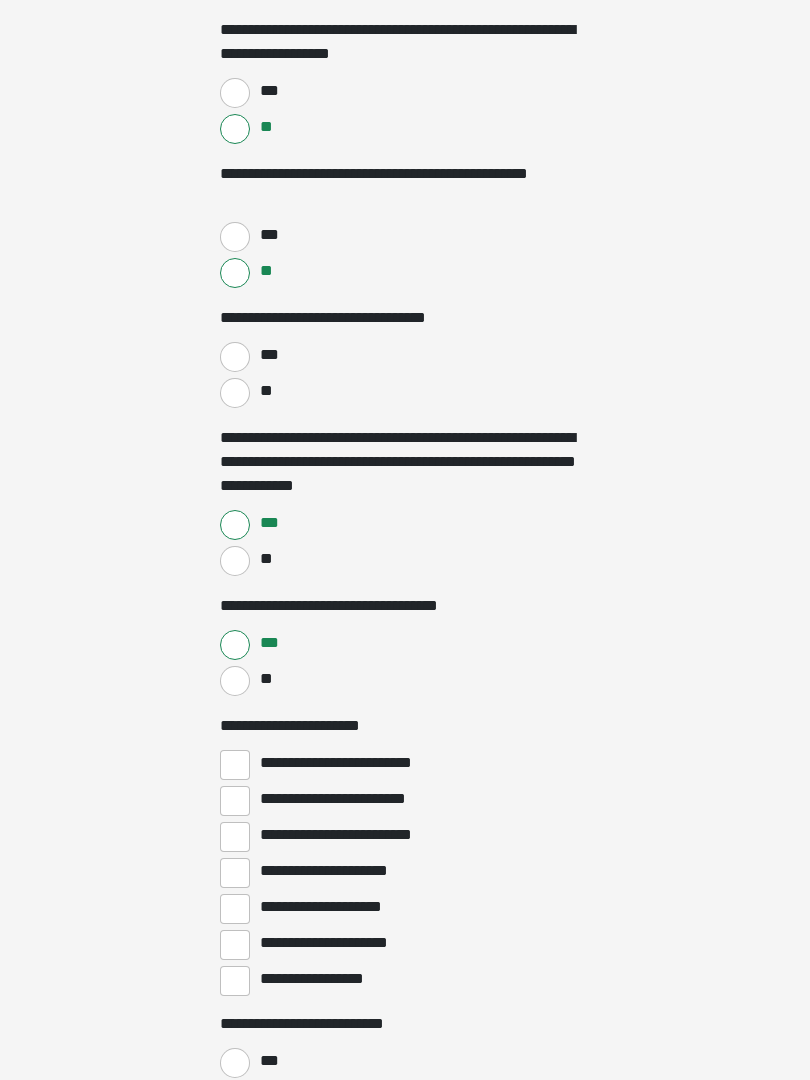 click on "**********" at bounding box center [235, 765] 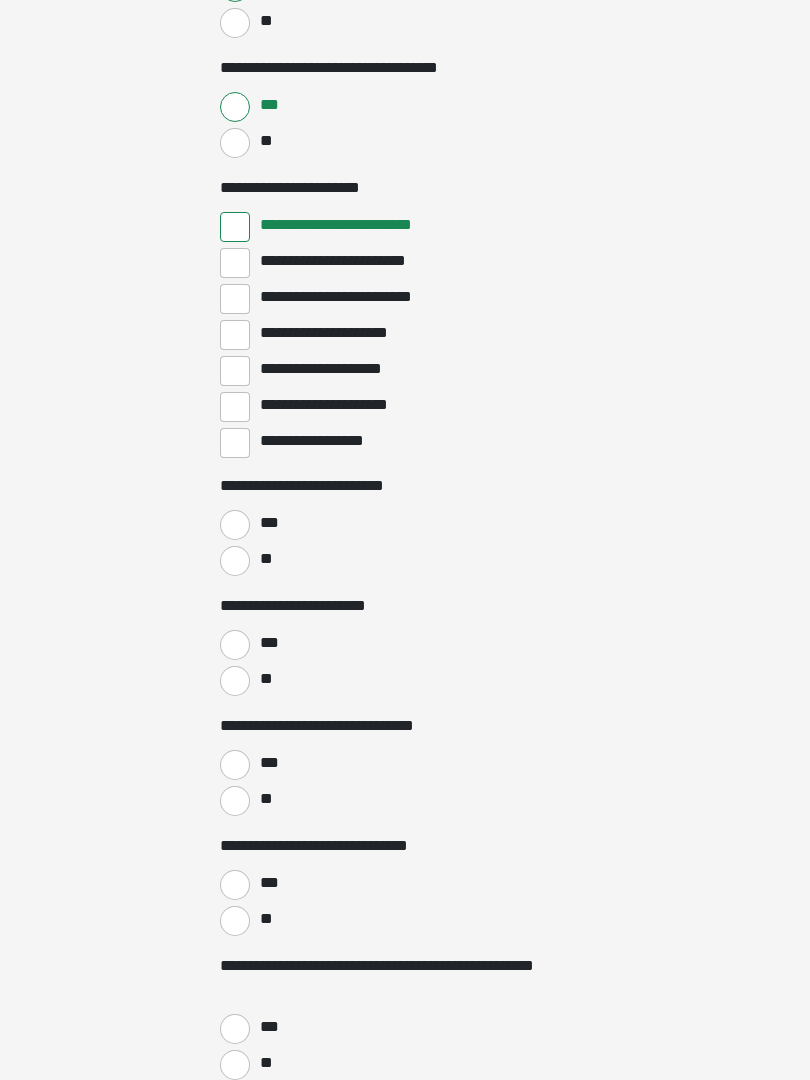 scroll, scrollTop: 2694, scrollLeft: 0, axis: vertical 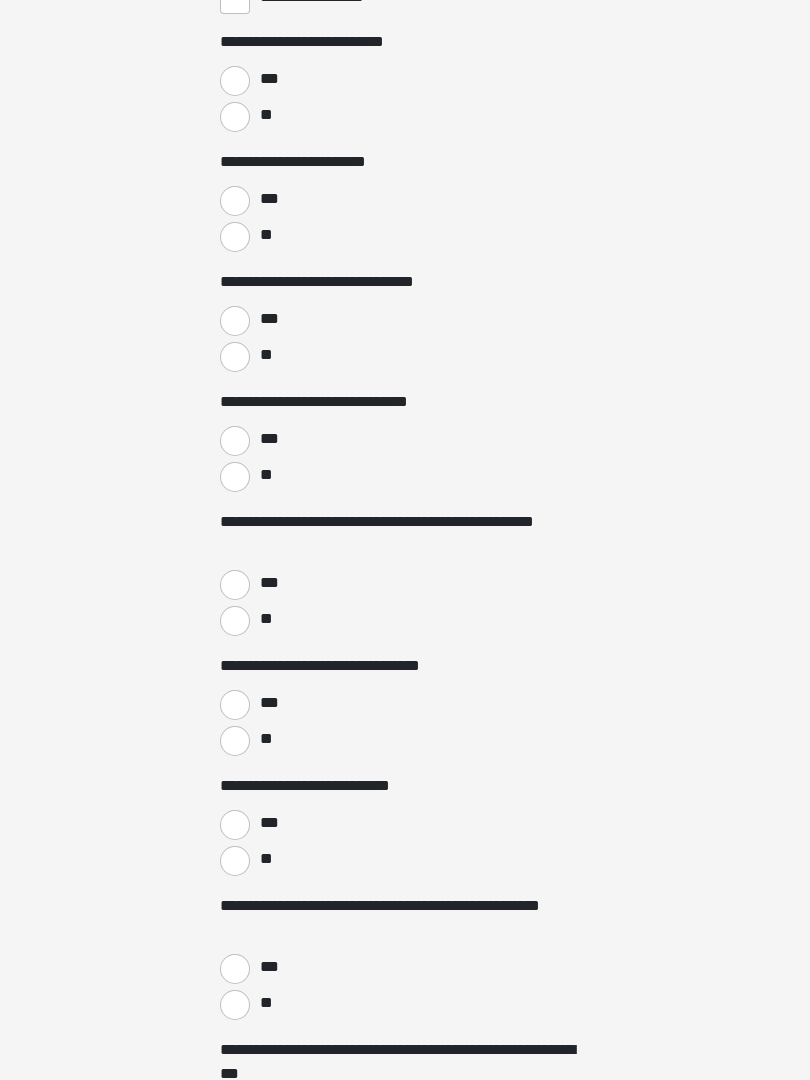 click on "**" at bounding box center [235, 477] 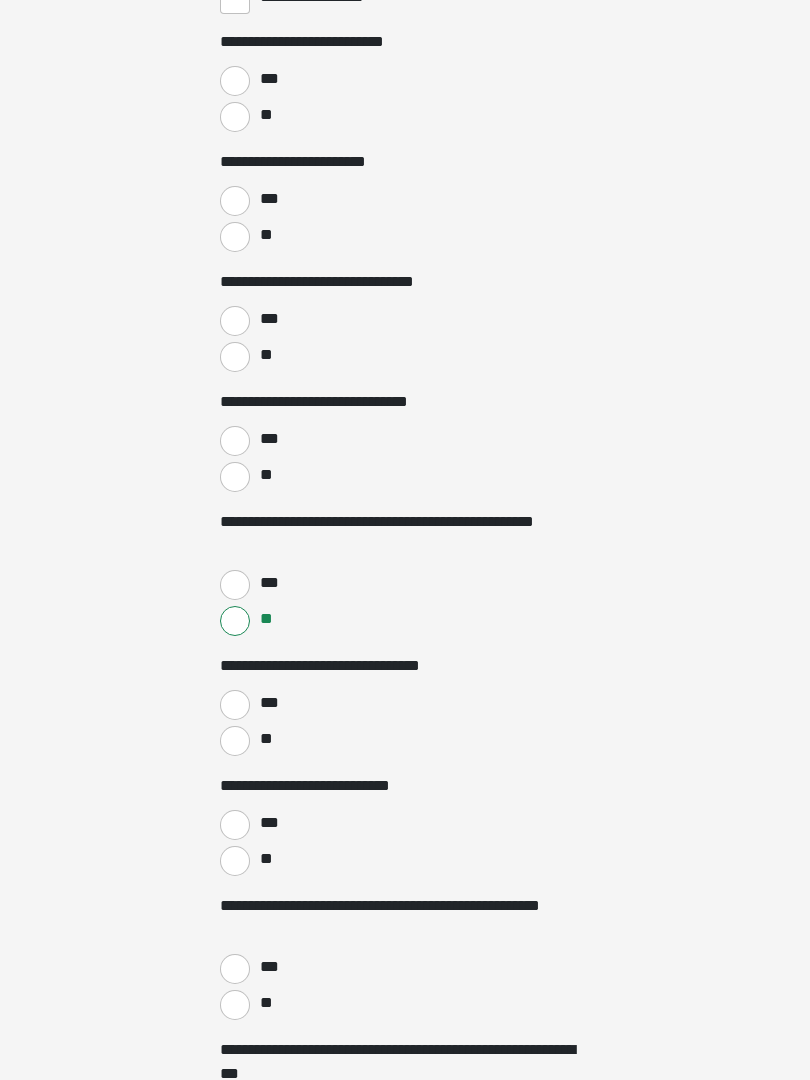 click on "**" at bounding box center (235, 741) 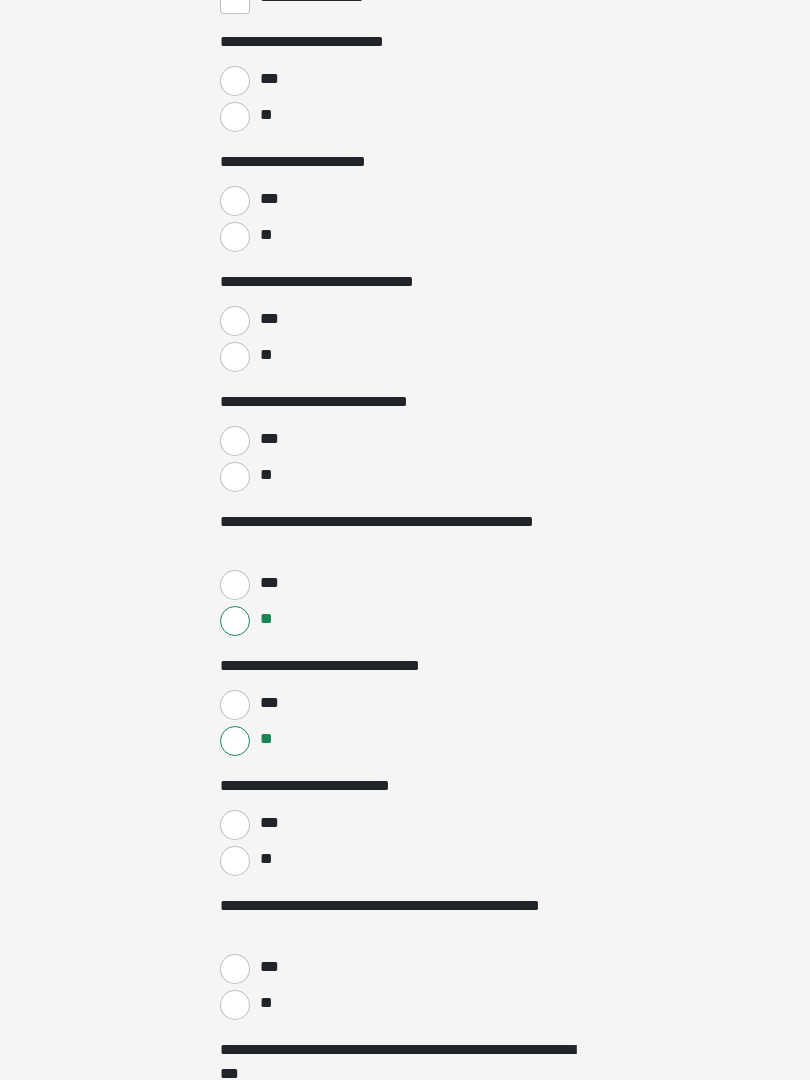 click on "**" at bounding box center [235, 861] 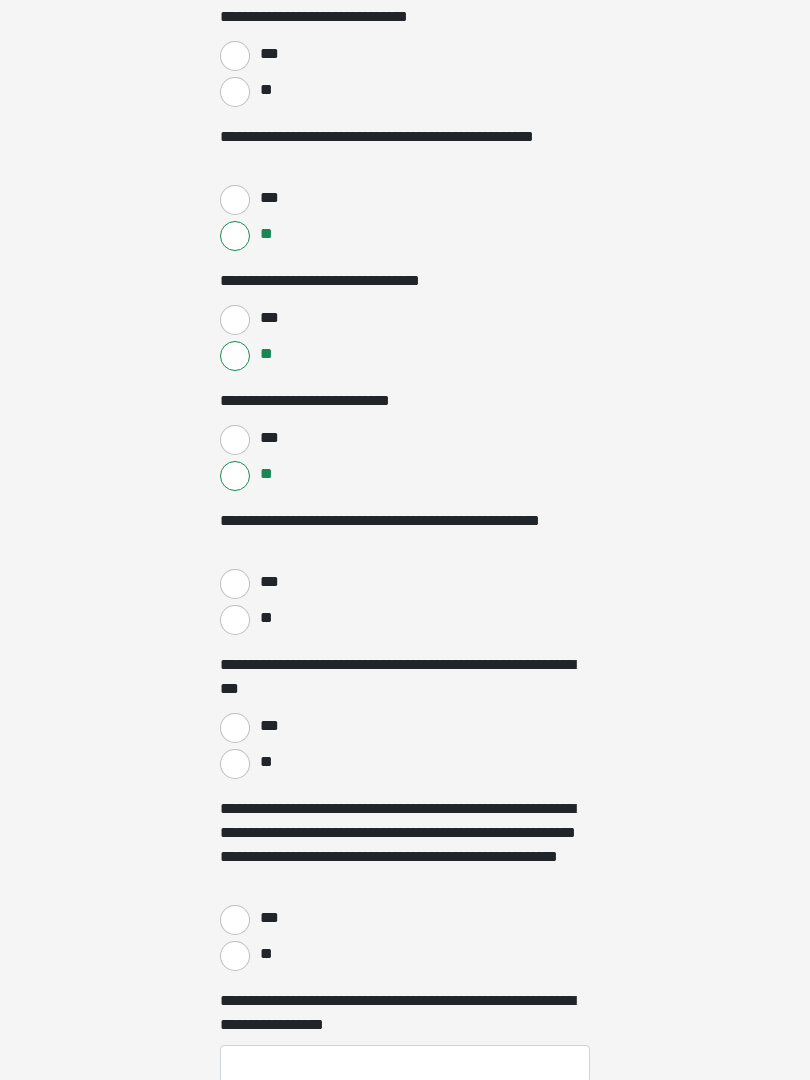 scroll, scrollTop: 3529, scrollLeft: 0, axis: vertical 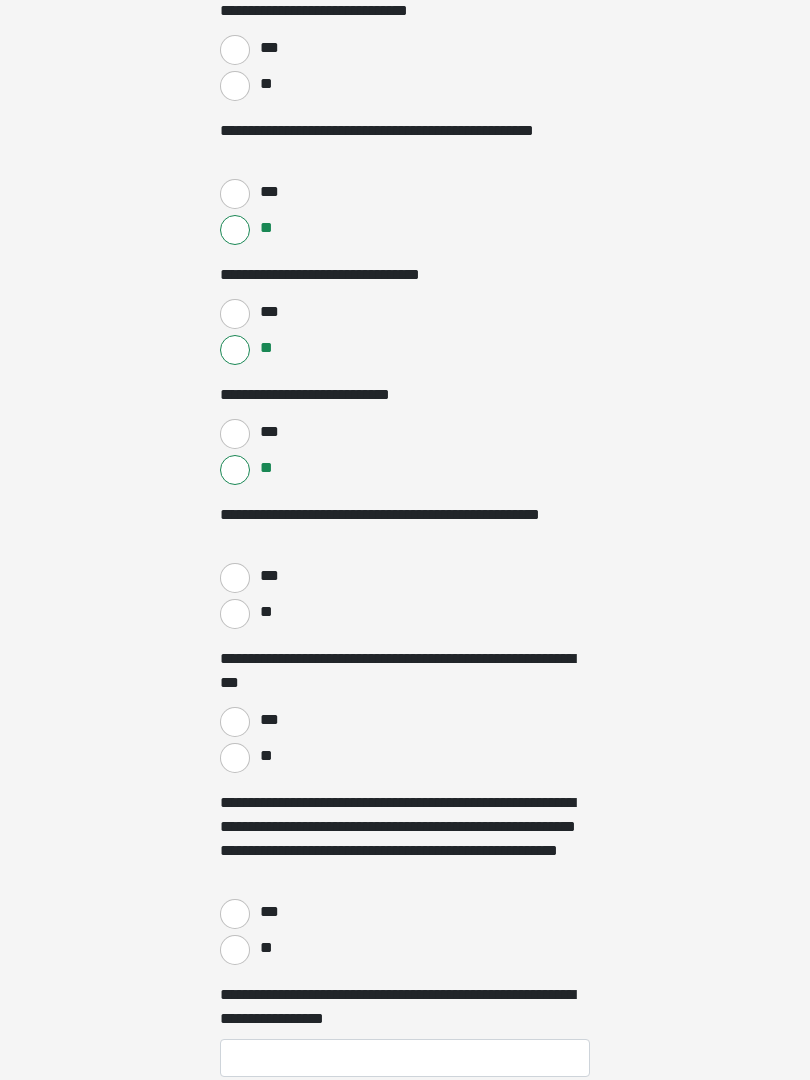 click on "**" at bounding box center [235, 614] 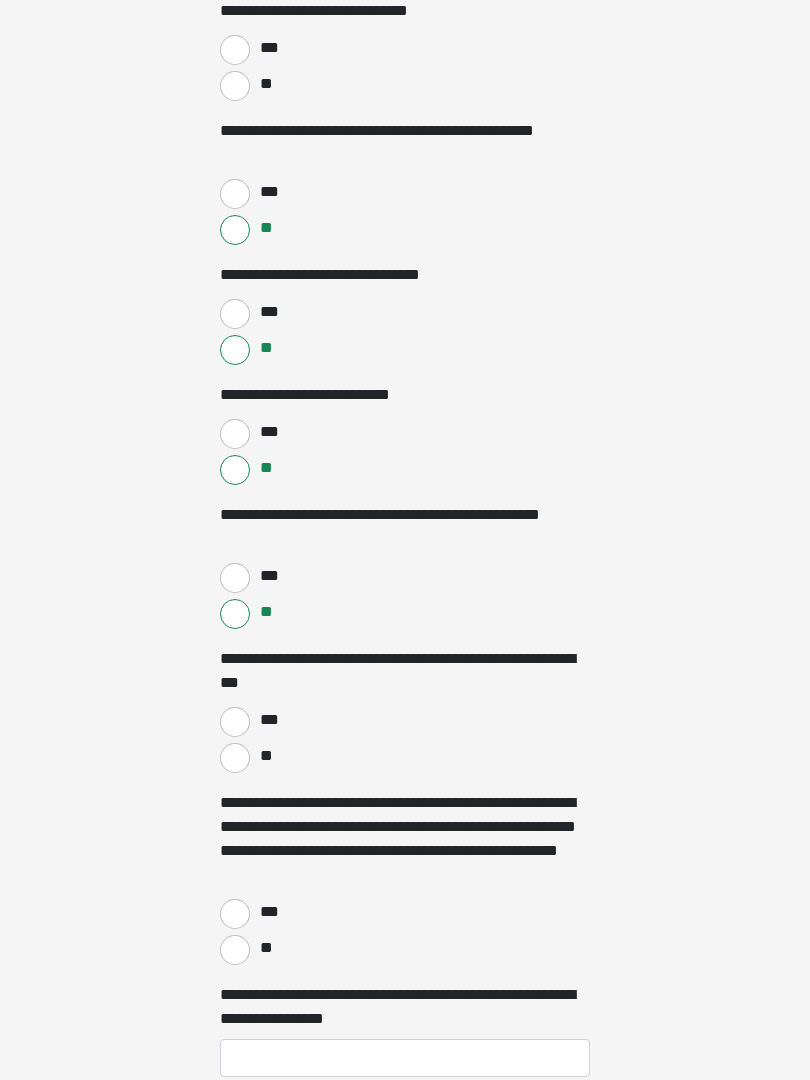 click on "**" at bounding box center [235, 758] 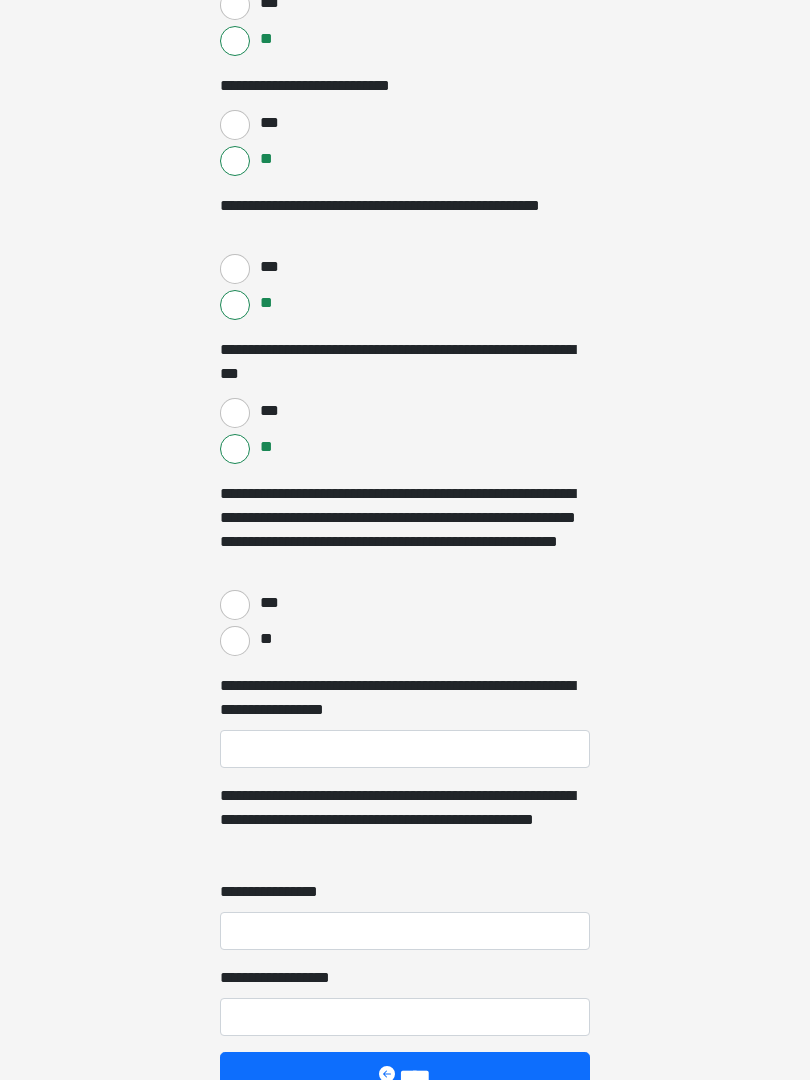 scroll, scrollTop: 3839, scrollLeft: 0, axis: vertical 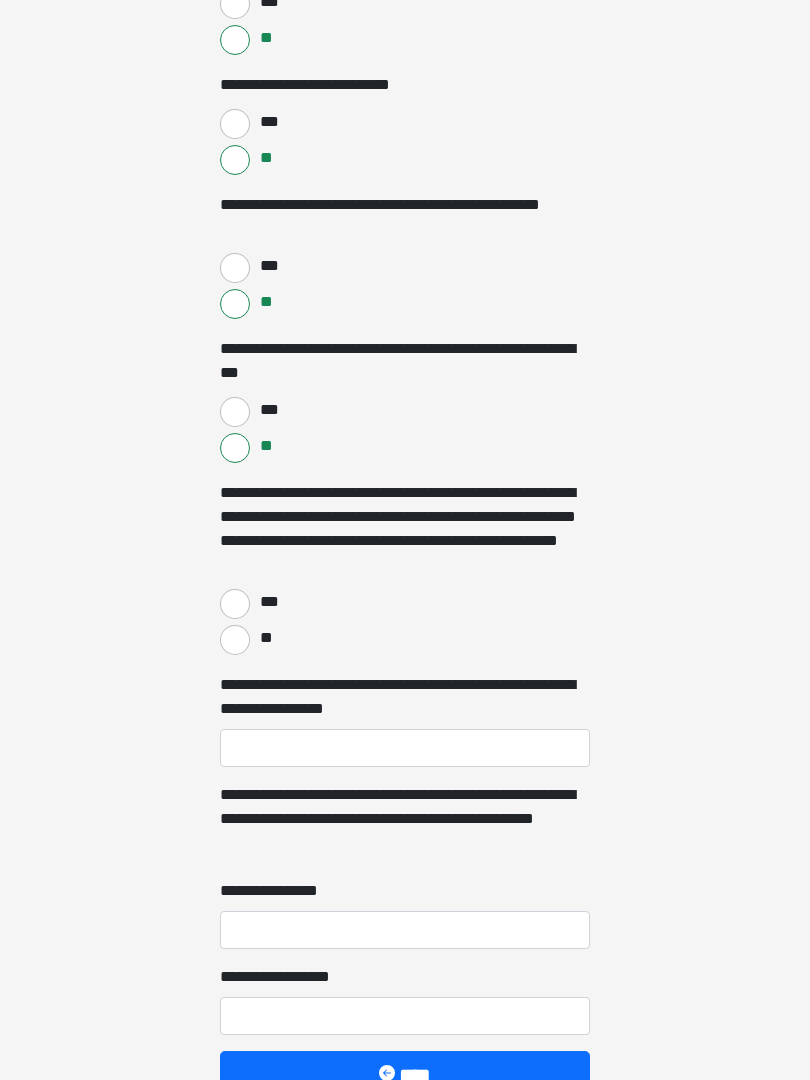 click on "**" at bounding box center (235, 640) 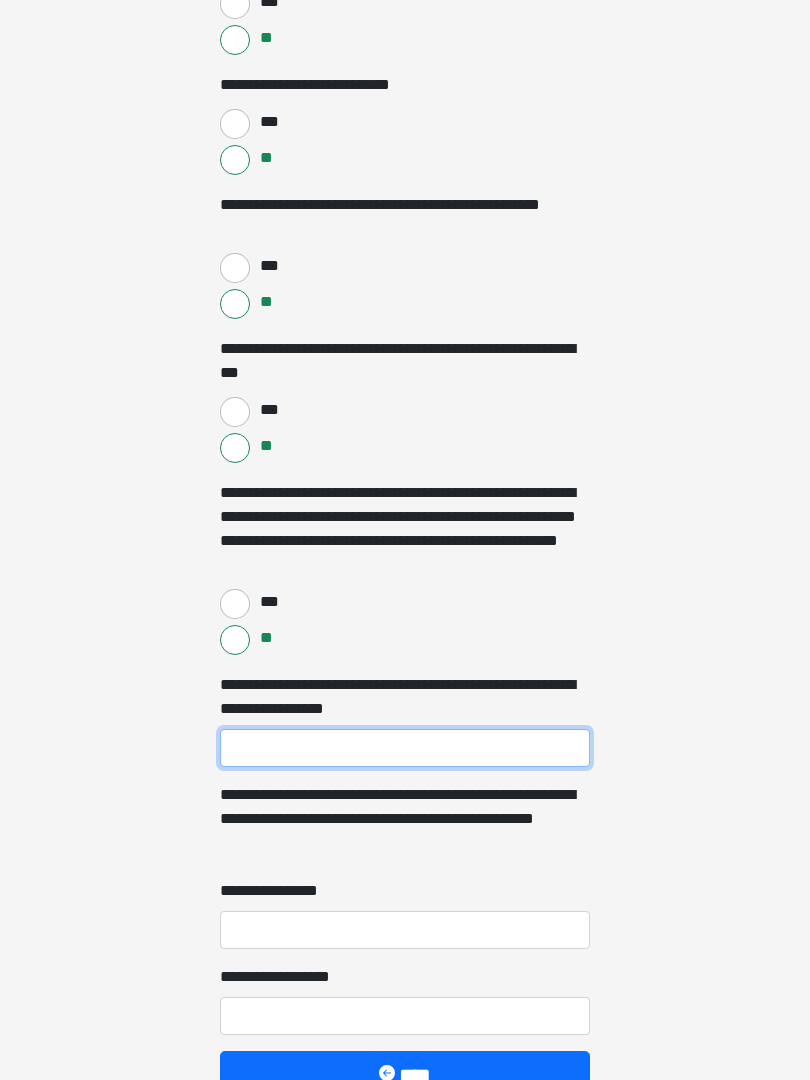 click on "**********" at bounding box center [405, 748] 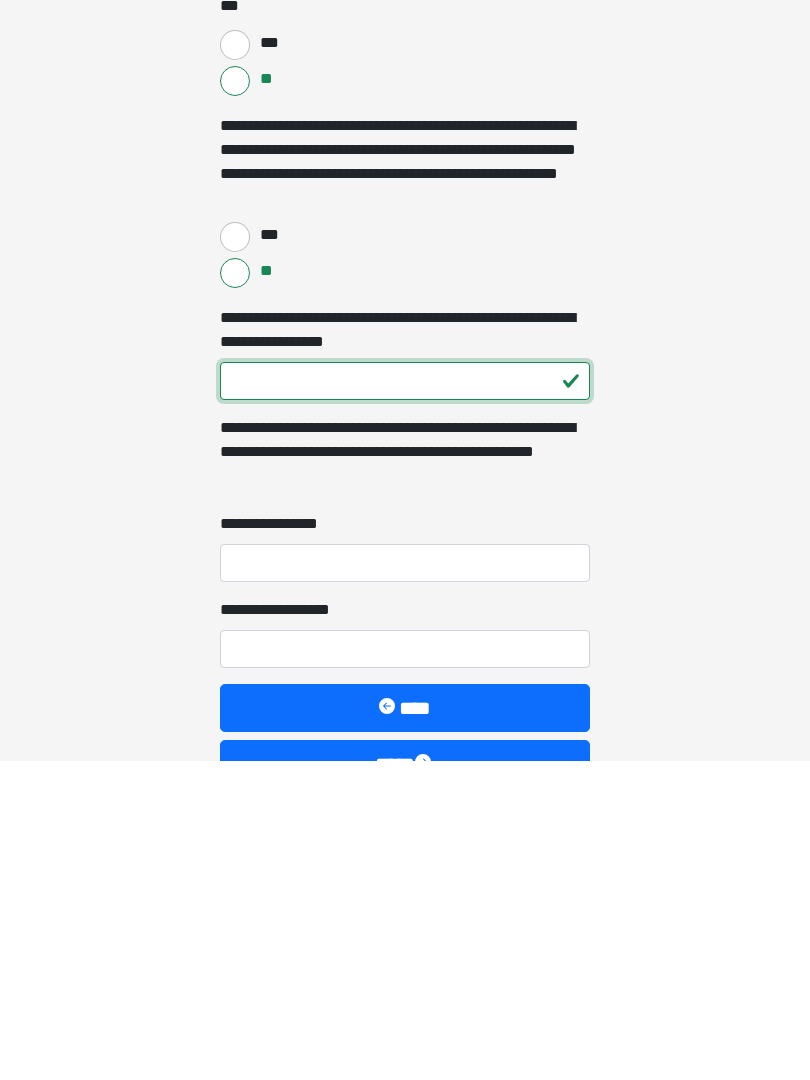 type on "***" 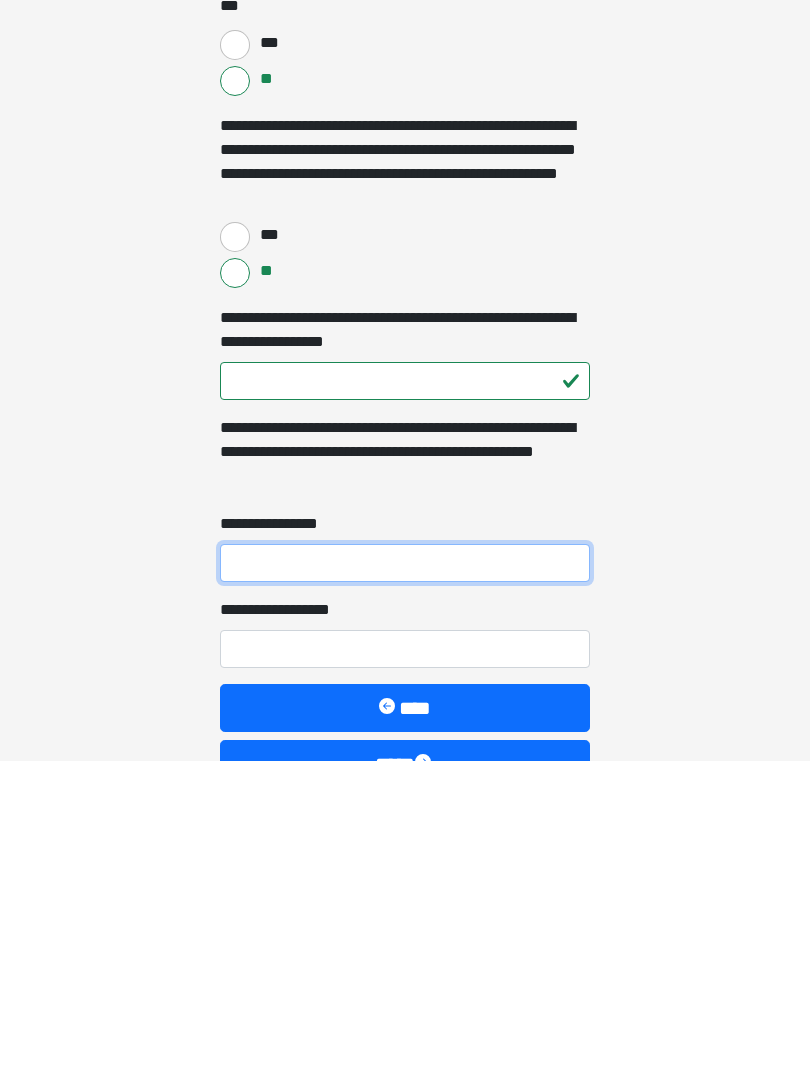 click on "**********" at bounding box center (405, 883) 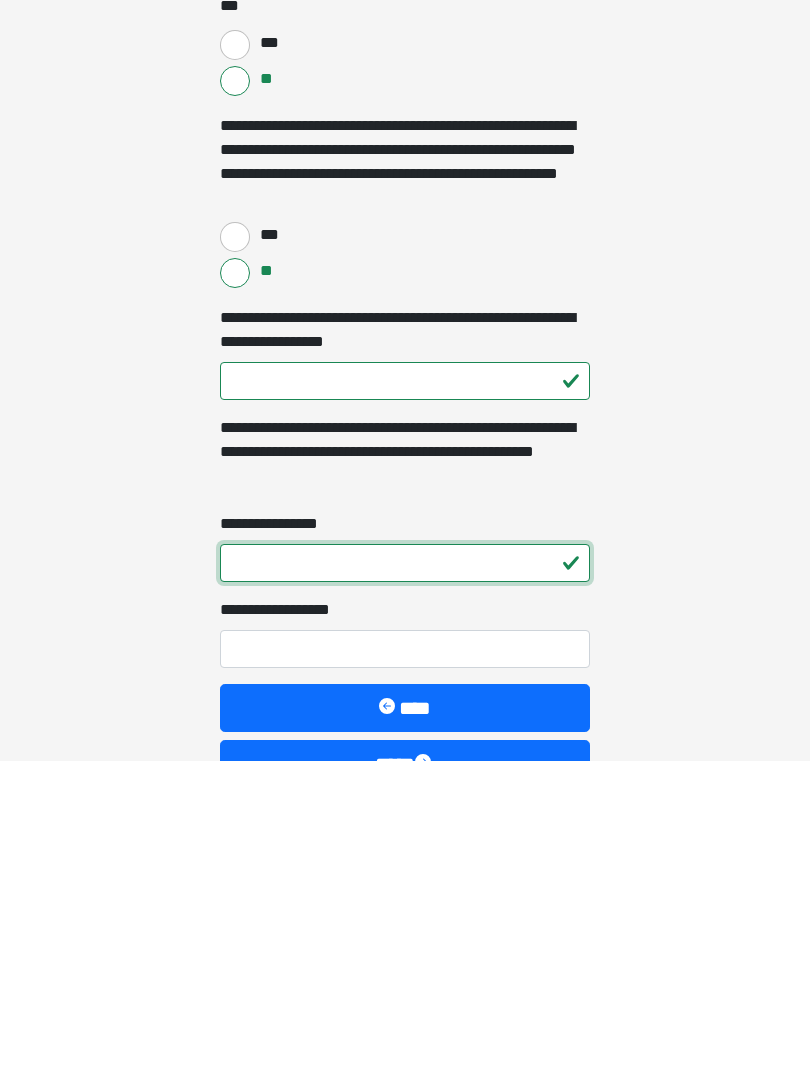 type on "*" 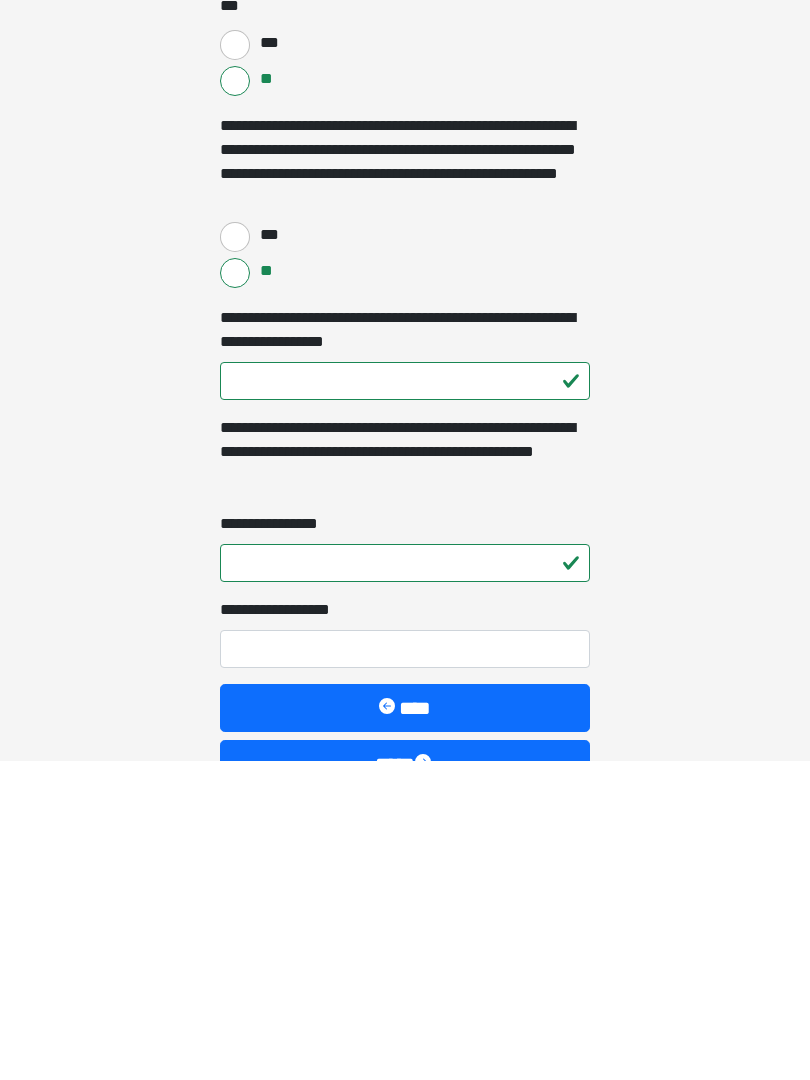 click on "**********" at bounding box center [405, 969] 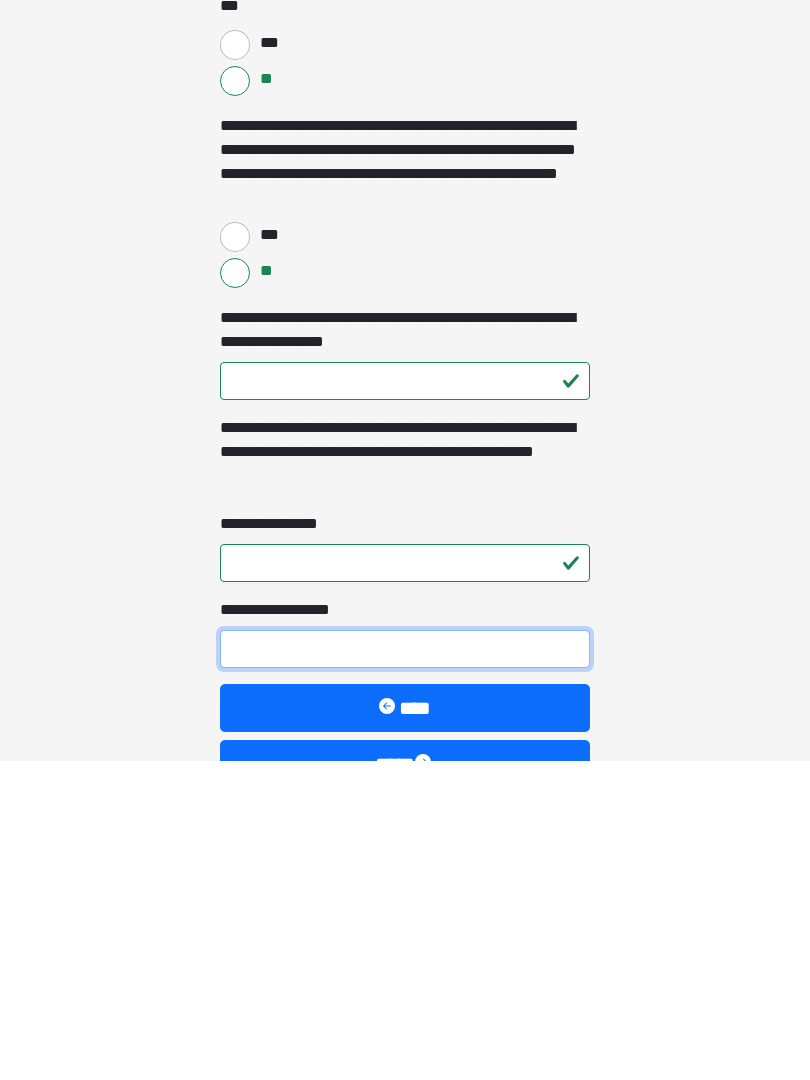 type on "*" 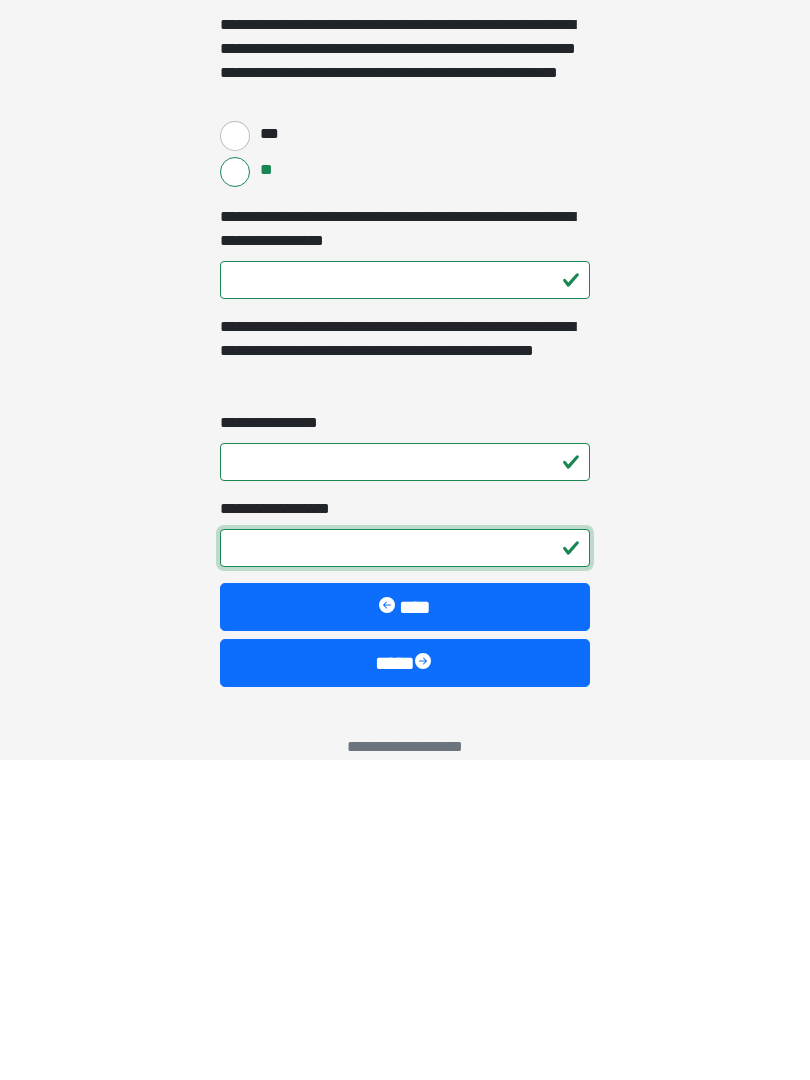 scroll, scrollTop: 4017, scrollLeft: 0, axis: vertical 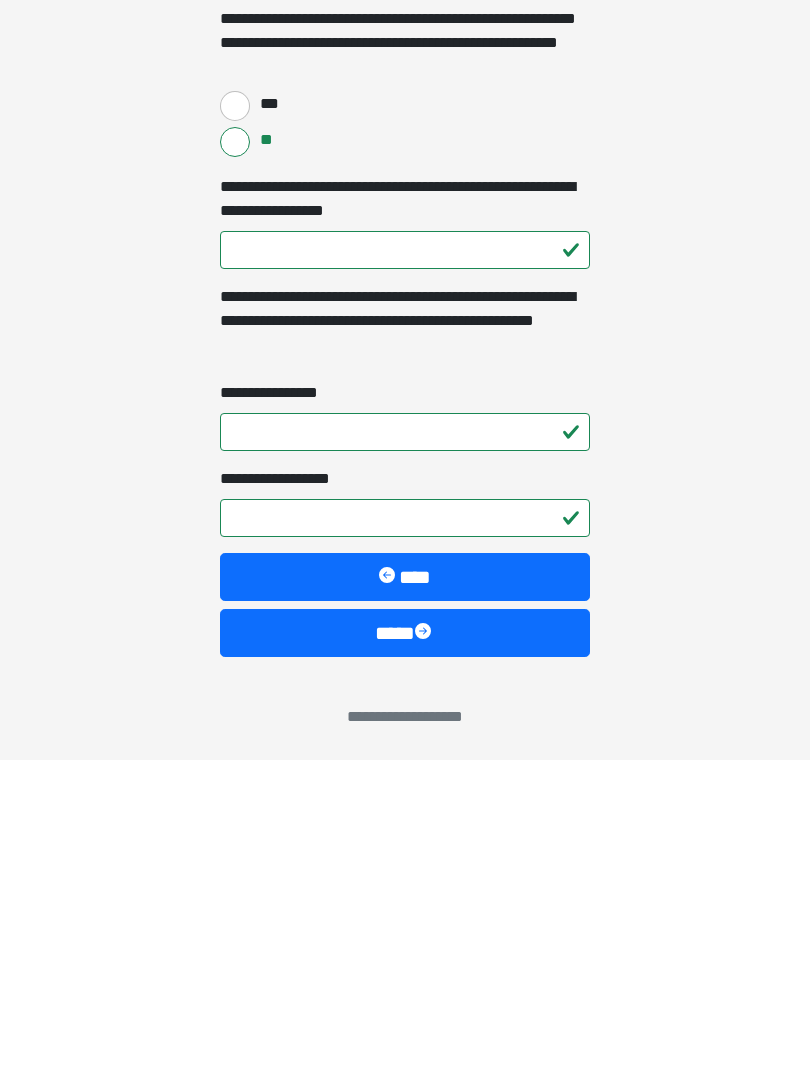 click on "****" at bounding box center [405, 953] 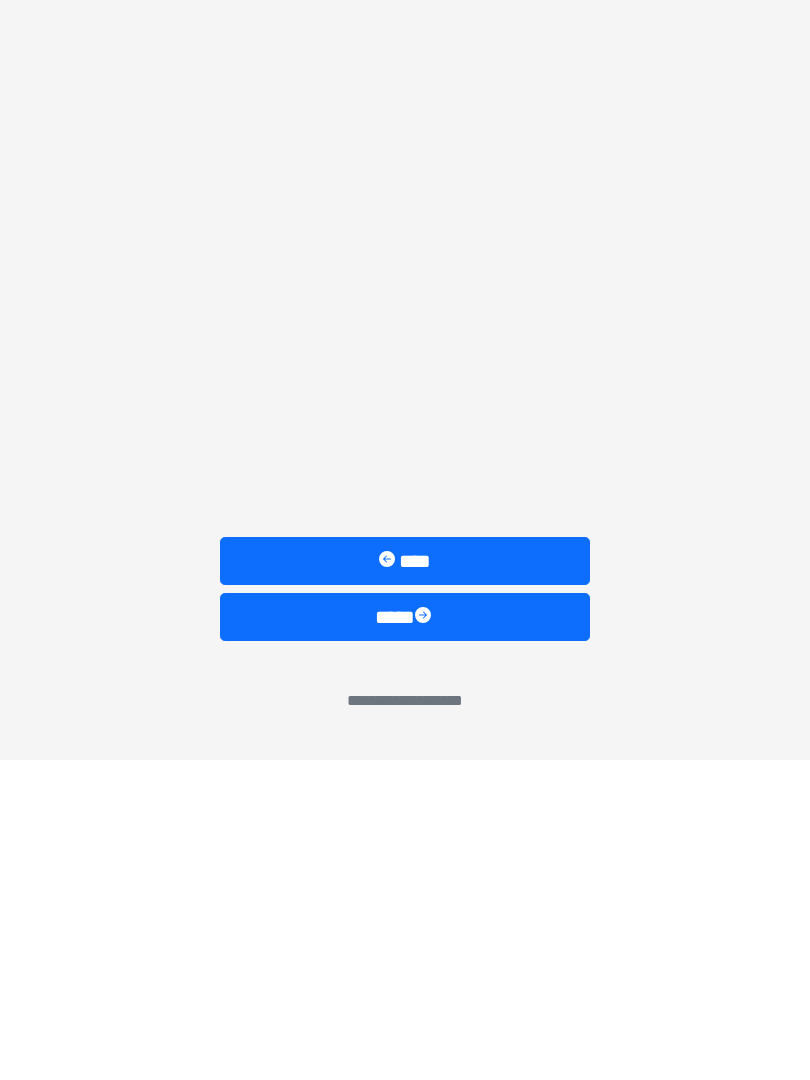 scroll, scrollTop: 0, scrollLeft: 0, axis: both 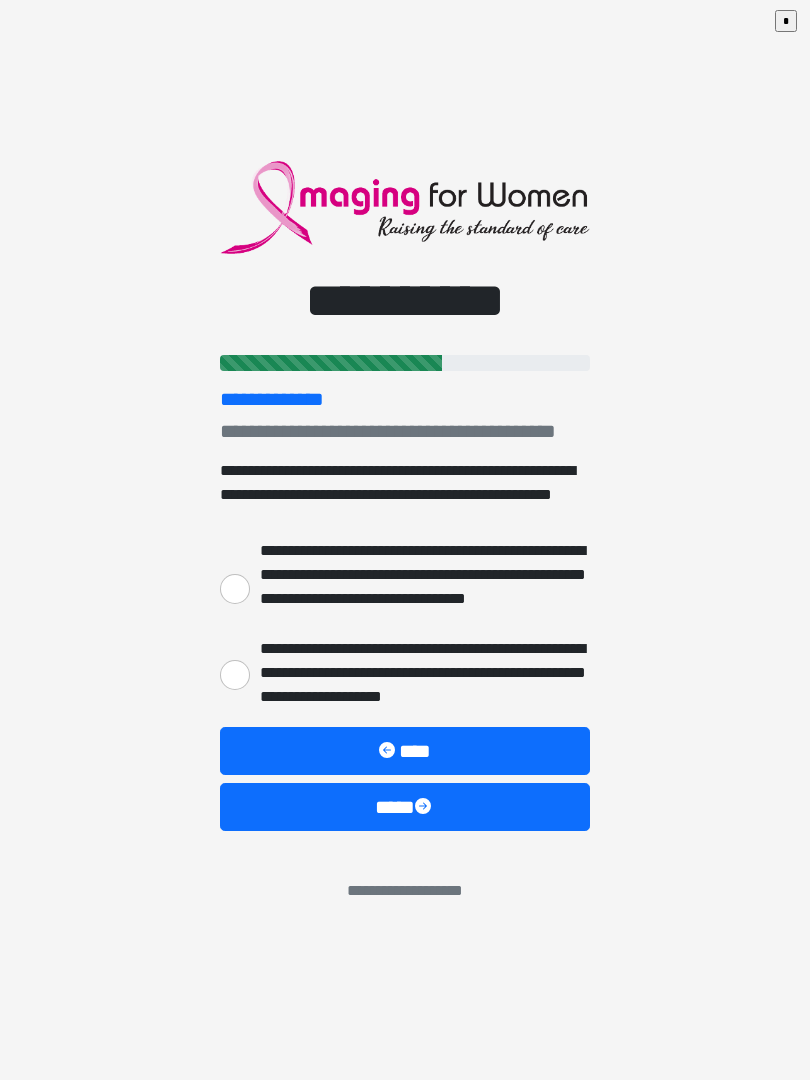 click on "**********" at bounding box center (235, 675) 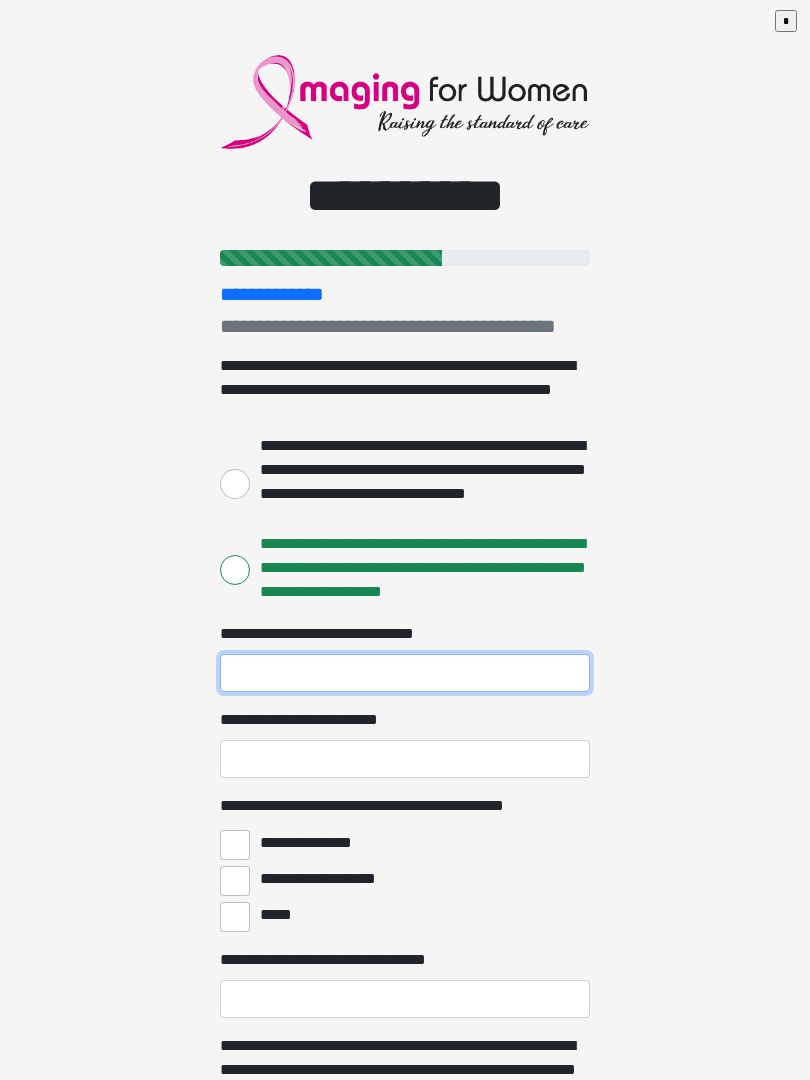 click on "**********" at bounding box center [405, 673] 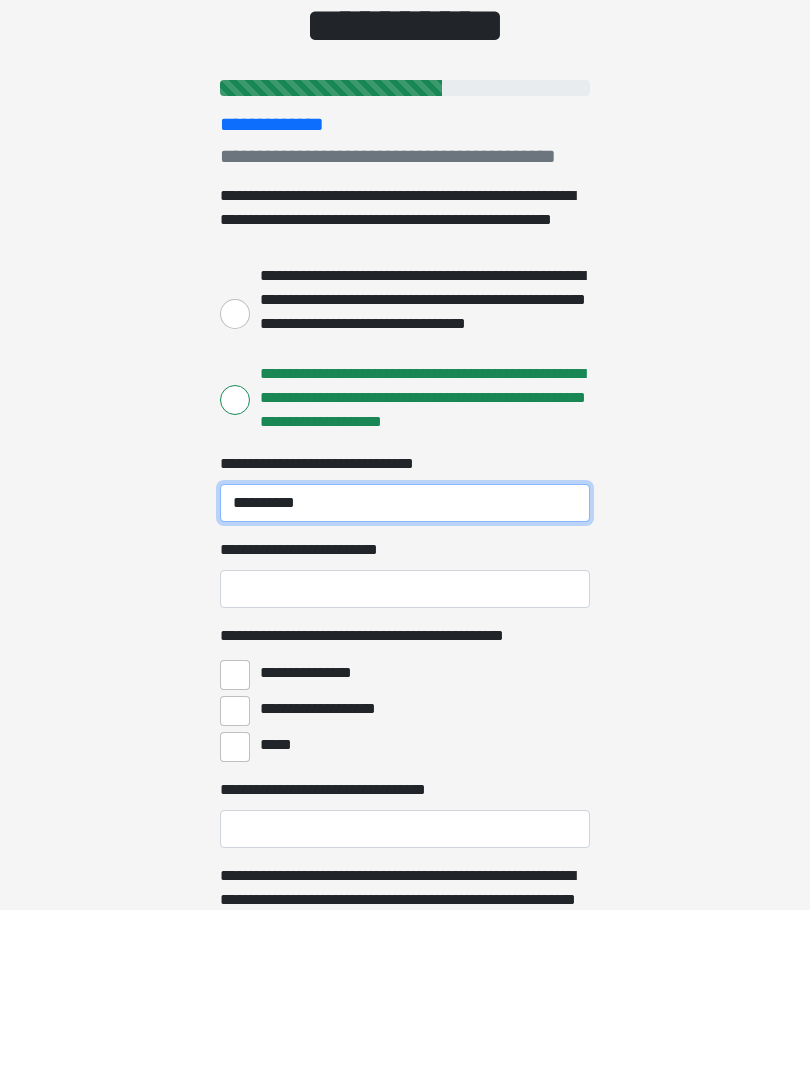 type on "**********" 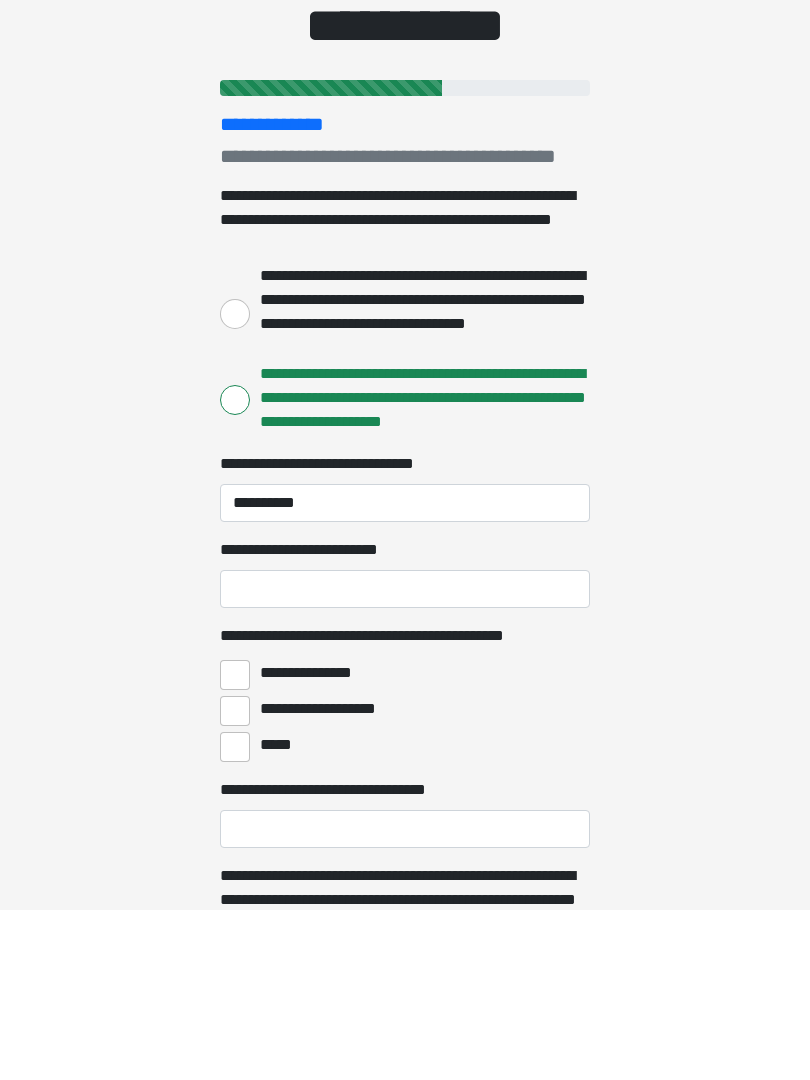 click on "**********" at bounding box center (405, 759) 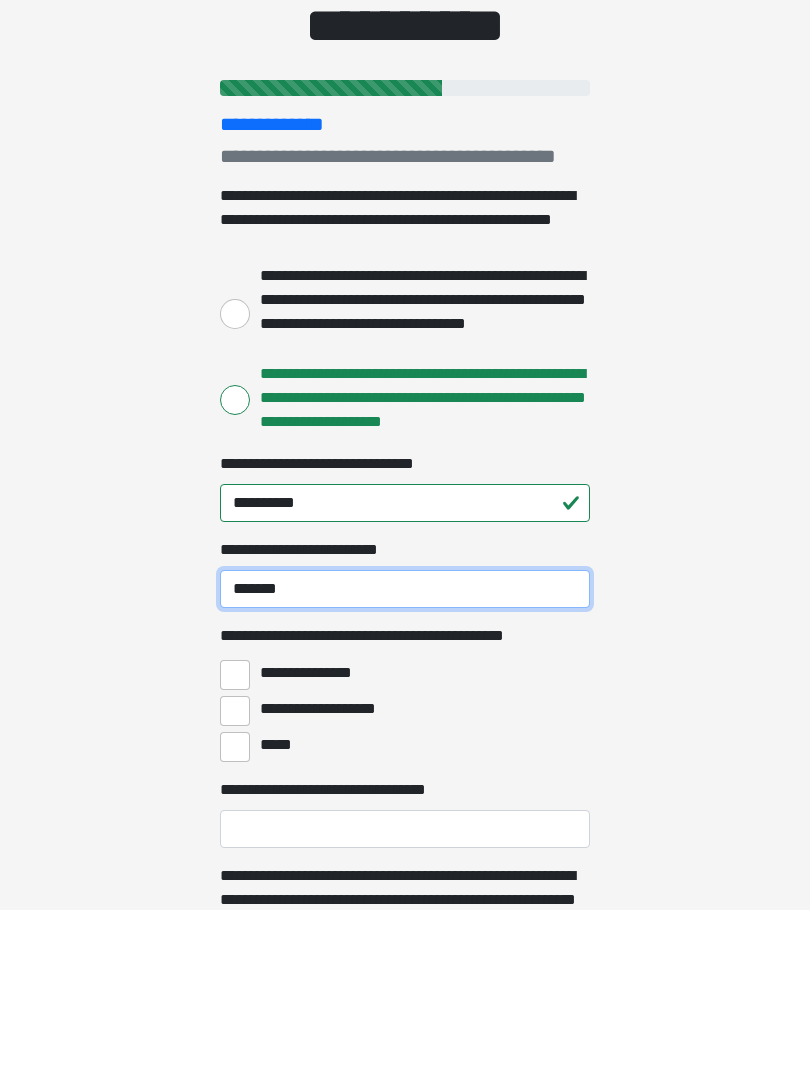 type on "******" 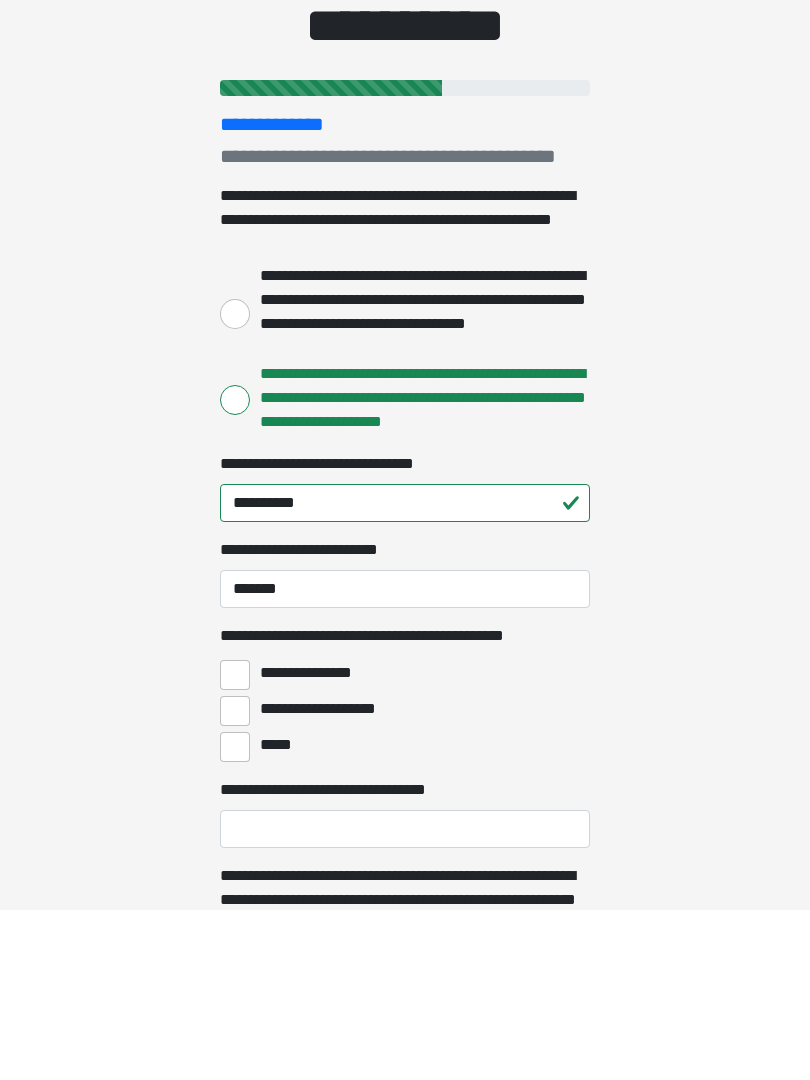 click on "**********" at bounding box center (235, 845) 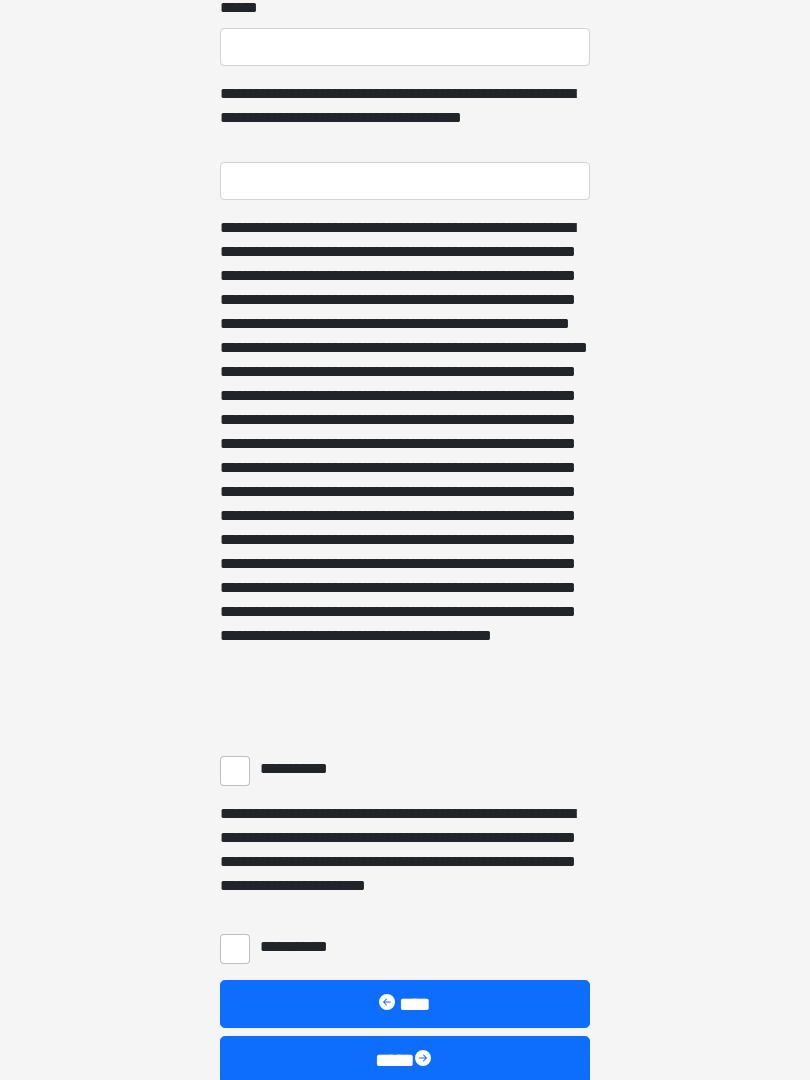 scroll, scrollTop: 1110, scrollLeft: 0, axis: vertical 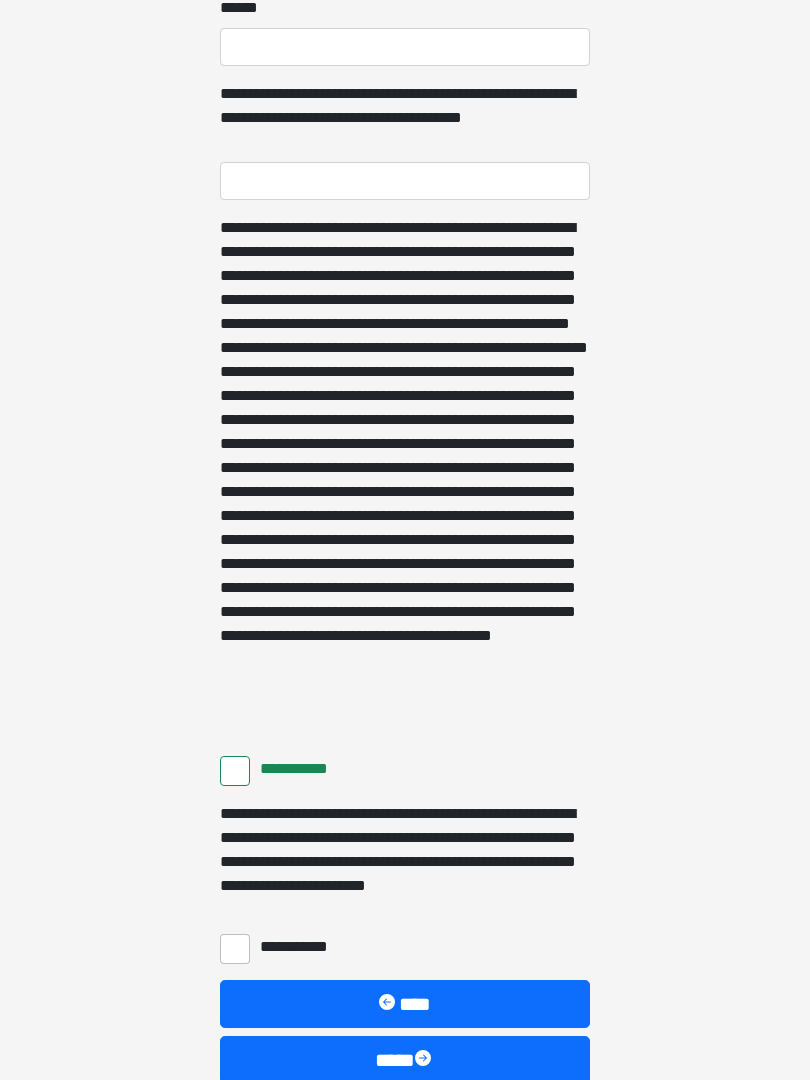 click on "**********" at bounding box center [235, 949] 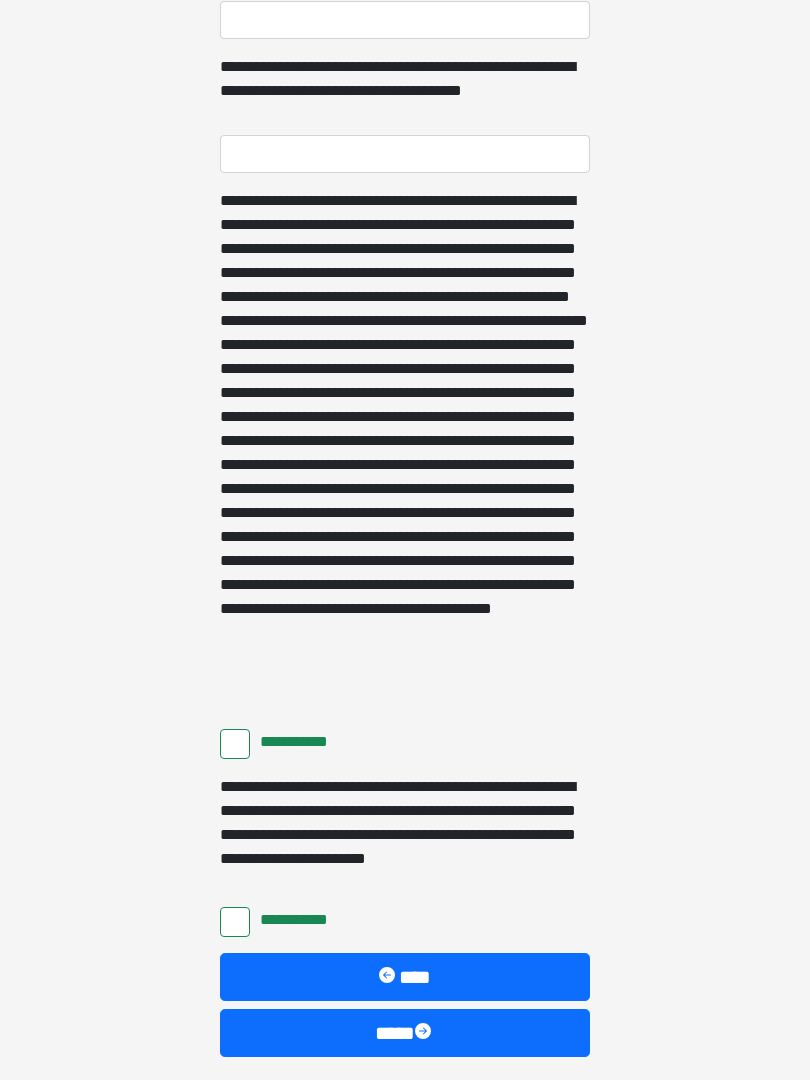 scroll, scrollTop: 1217, scrollLeft: 0, axis: vertical 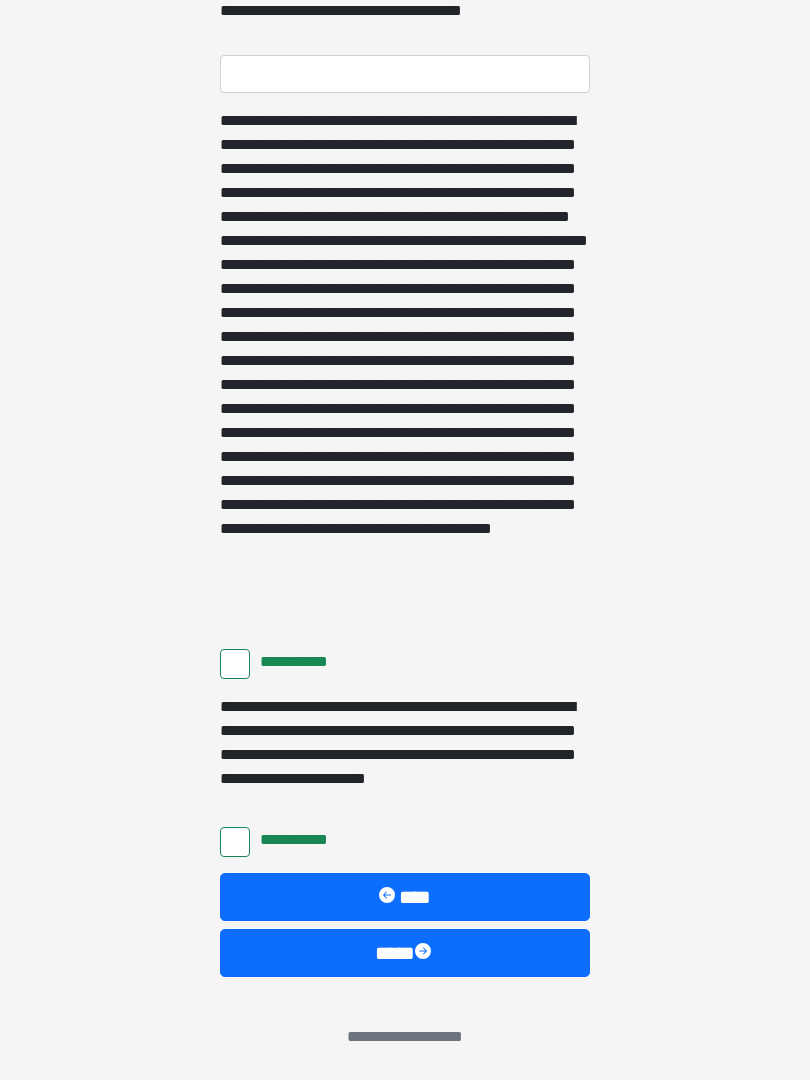 click at bounding box center [425, 953] 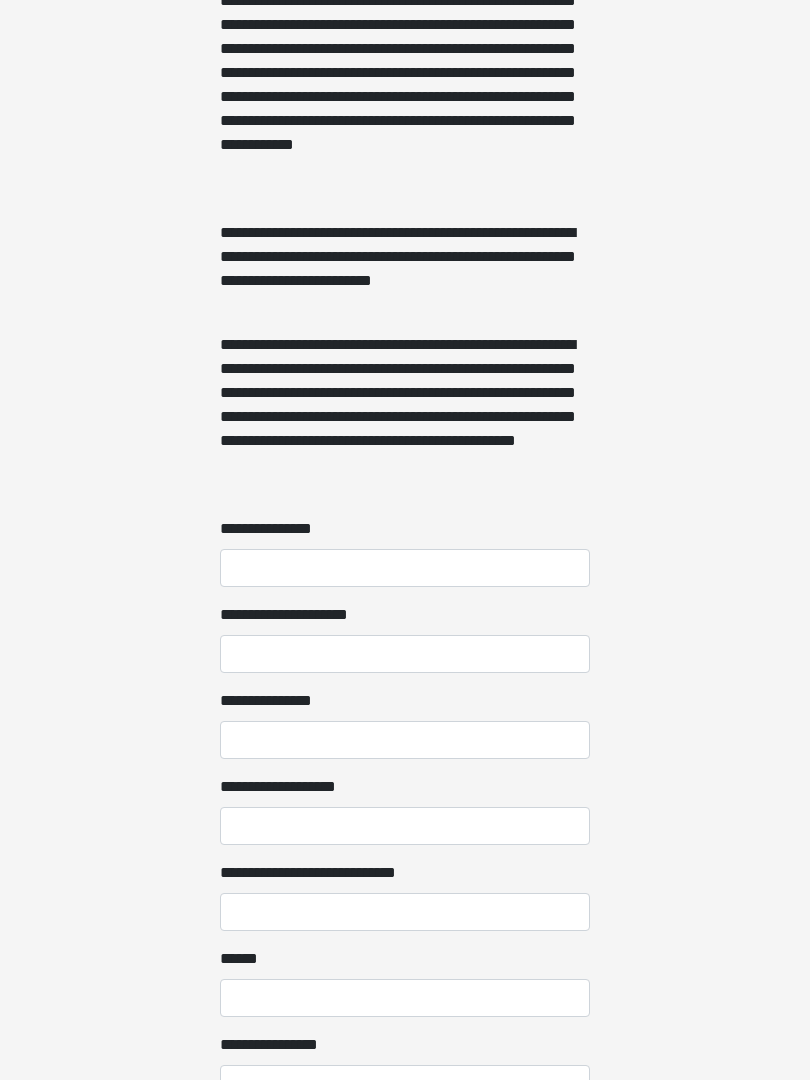 scroll, scrollTop: 1221, scrollLeft: 0, axis: vertical 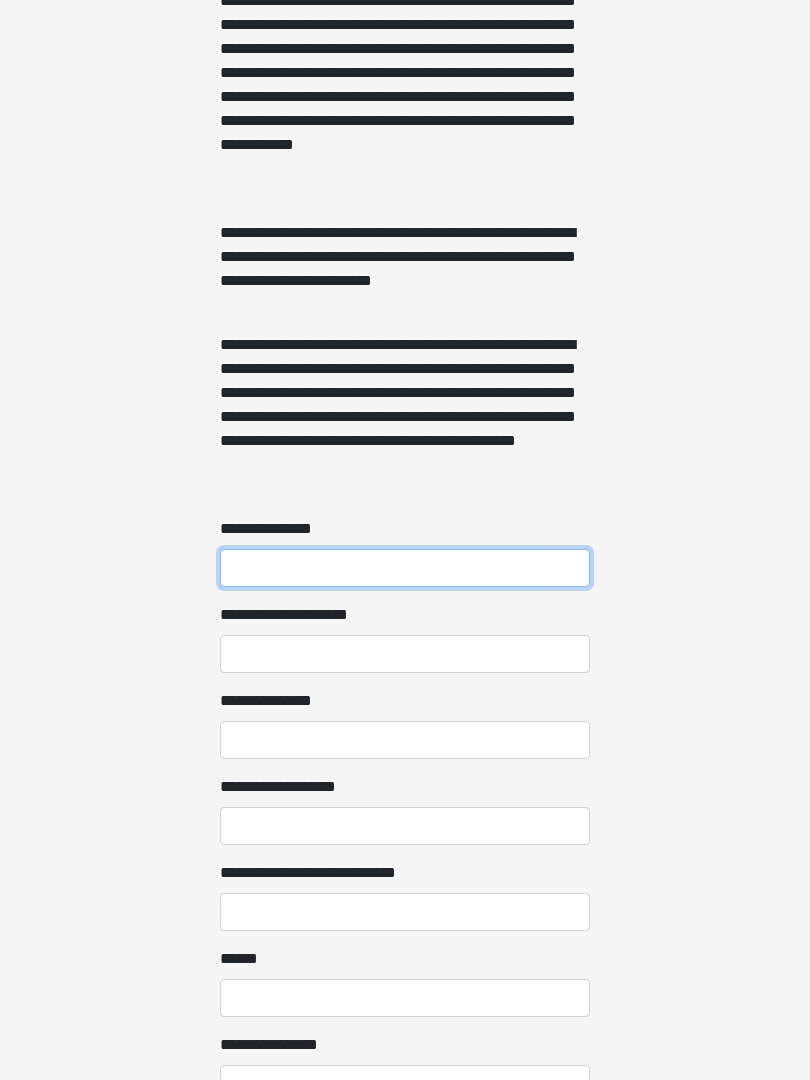 click on "**********" at bounding box center [405, 568] 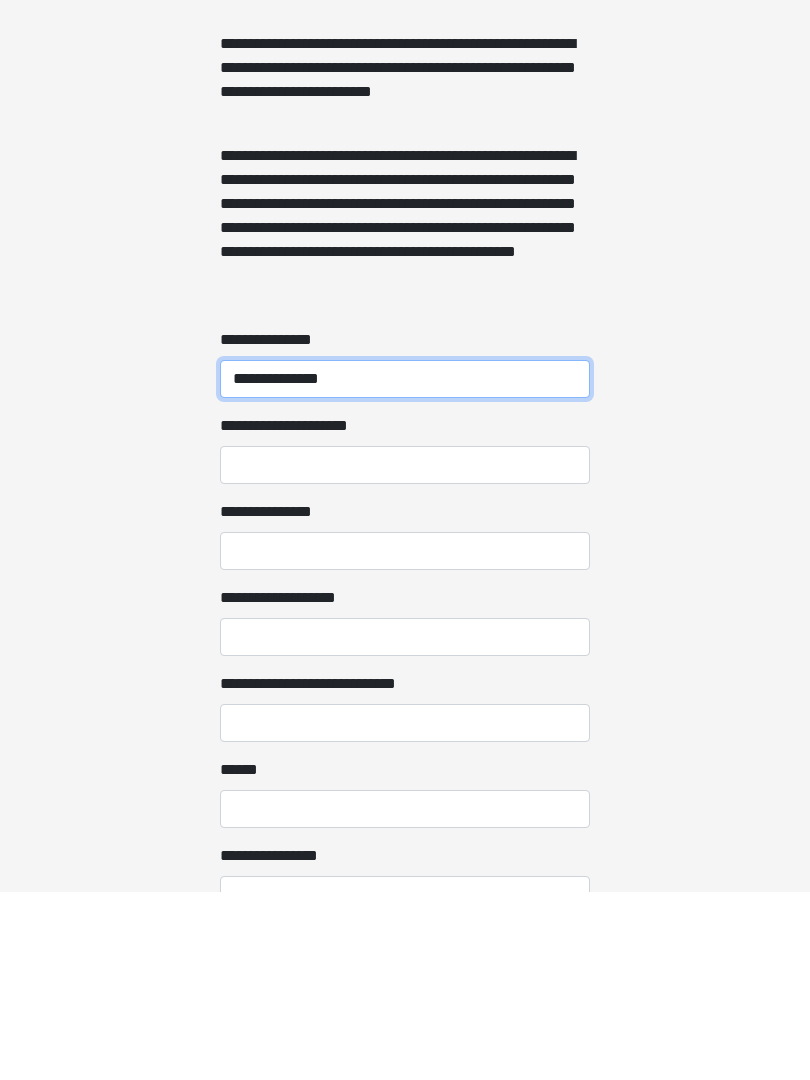 type on "**********" 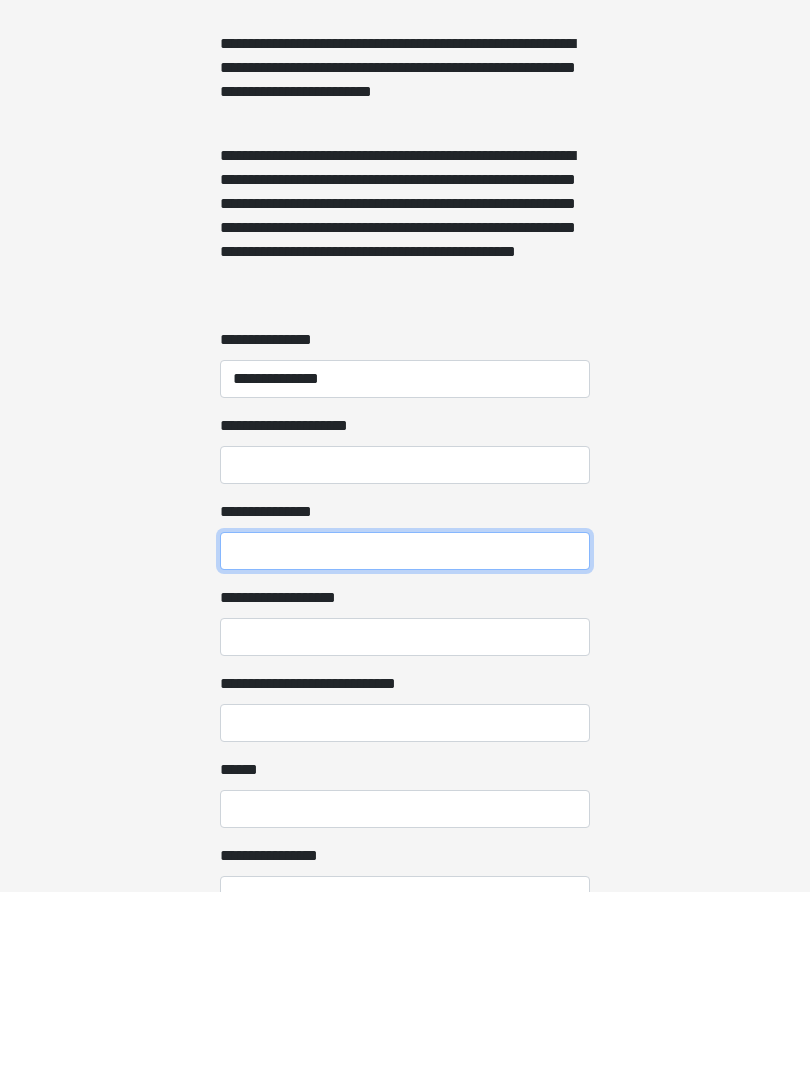 click on "**********" at bounding box center [405, 740] 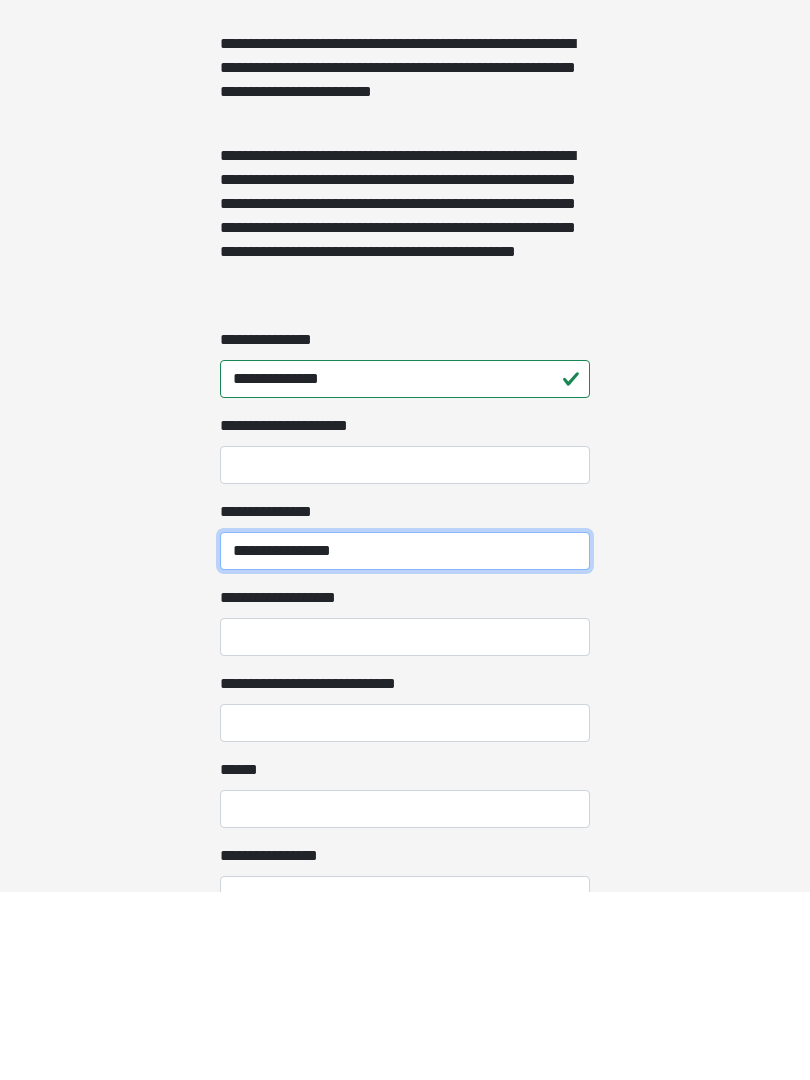 type on "**********" 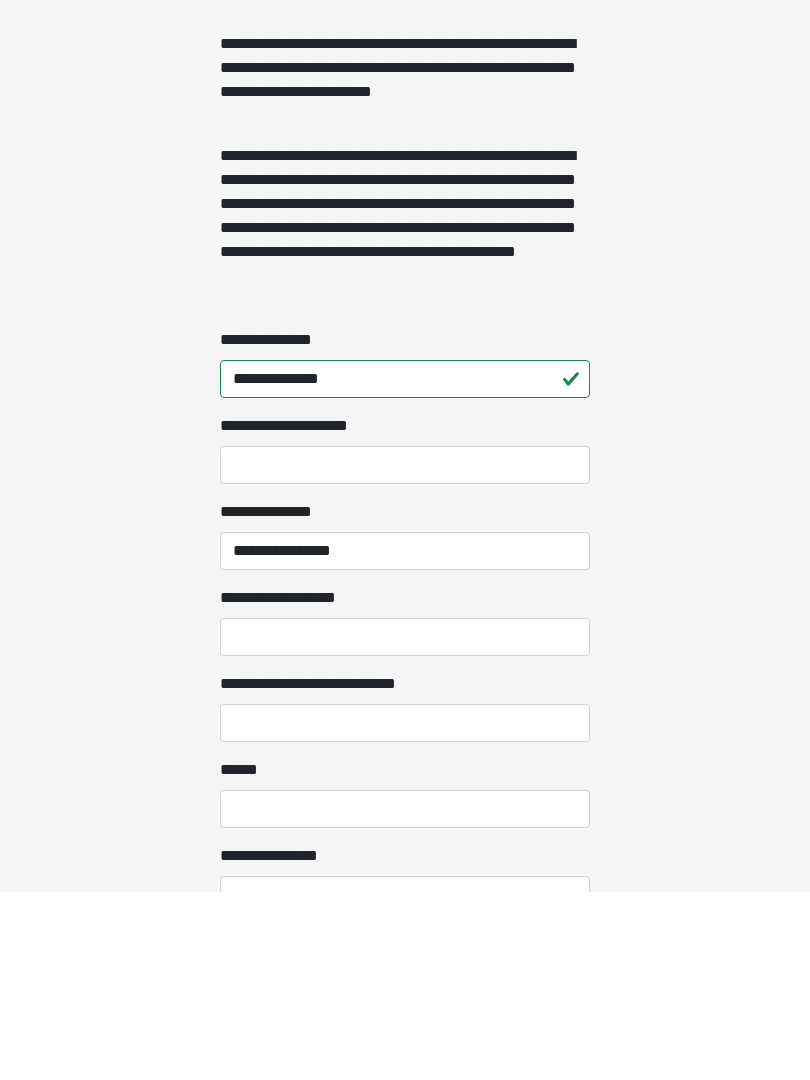 click on "**********" at bounding box center (405, 826) 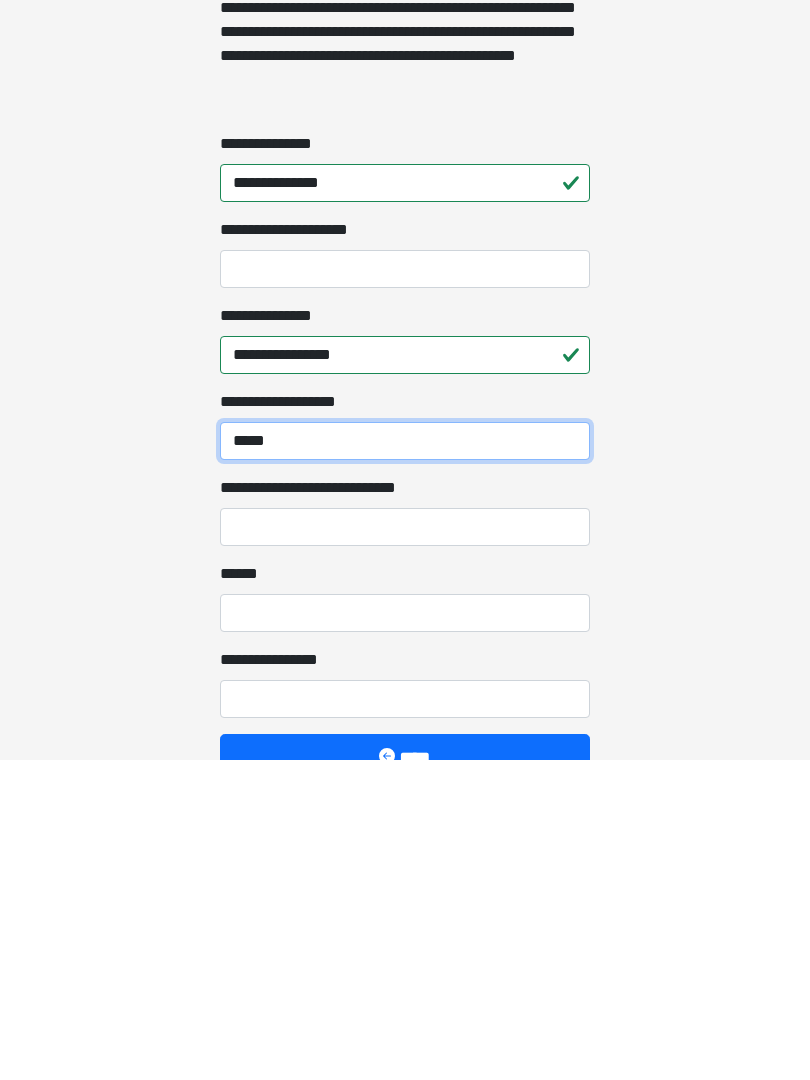 scroll, scrollTop: 1292, scrollLeft: 0, axis: vertical 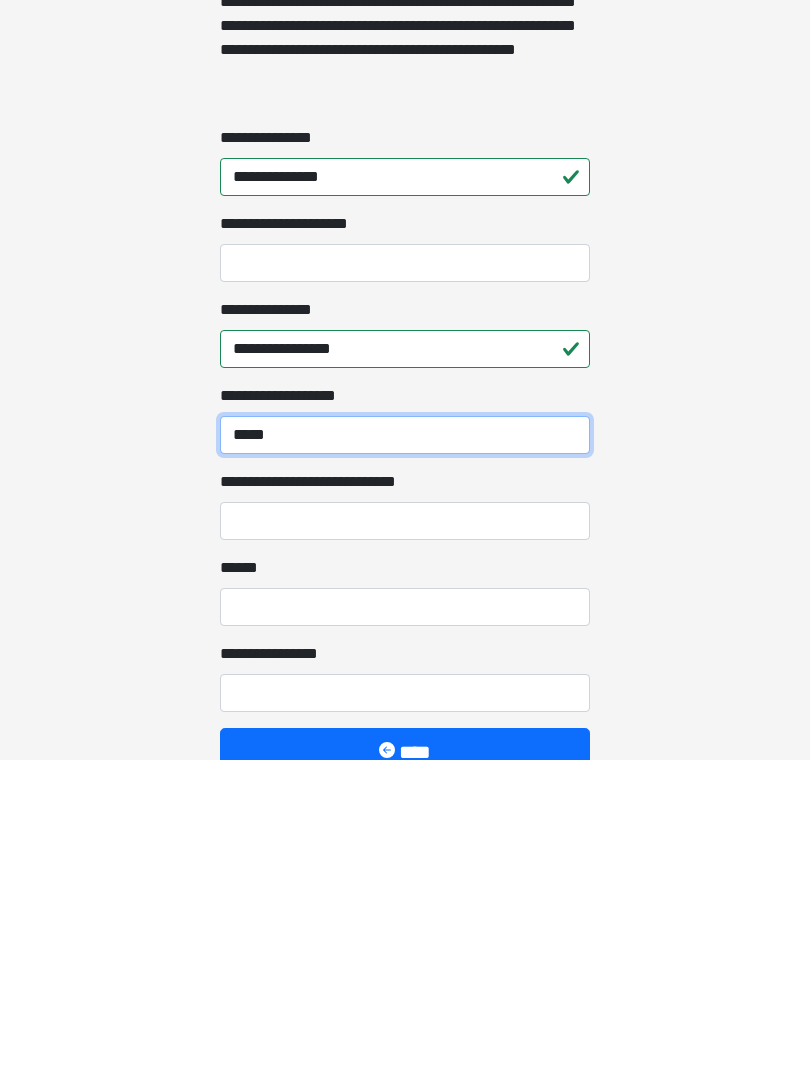 type on "*****" 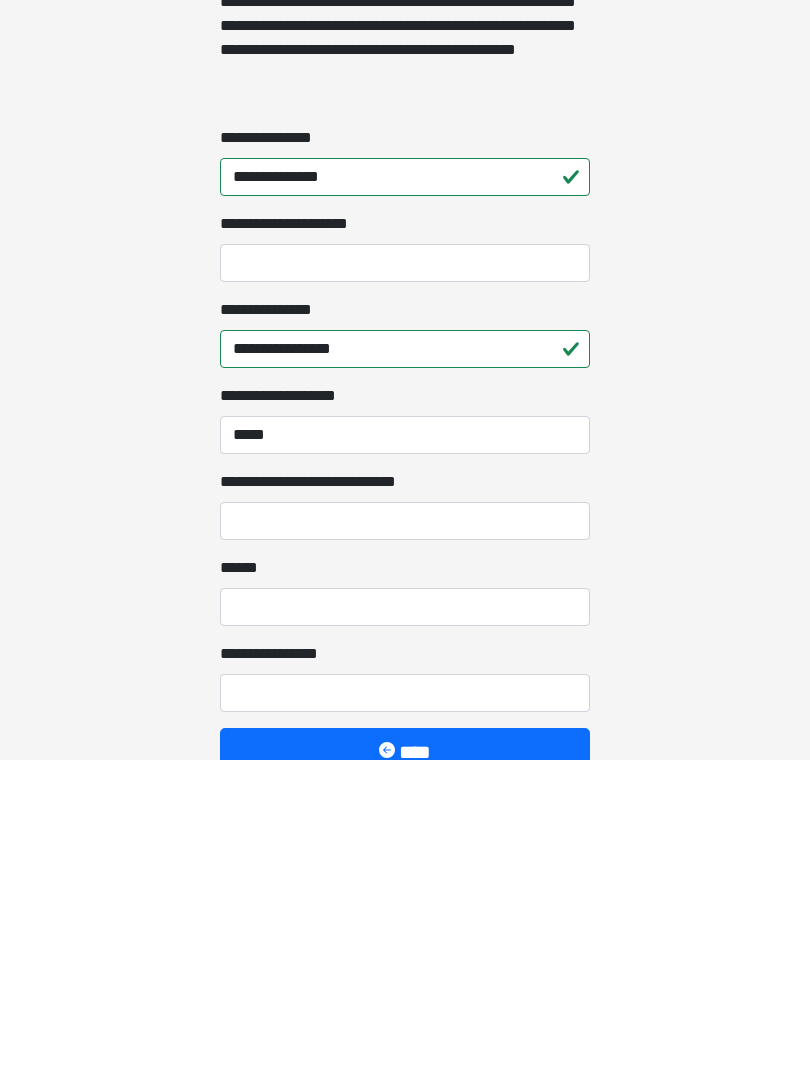 click on "**********" at bounding box center (405, 841) 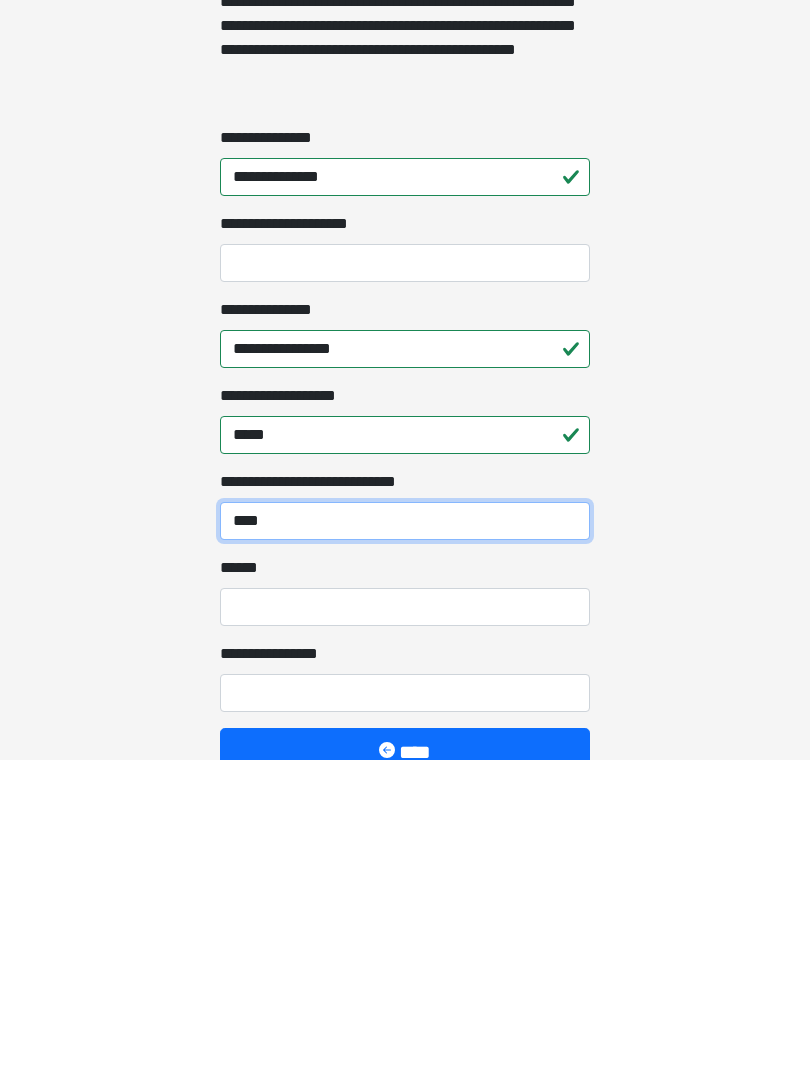 type on "****" 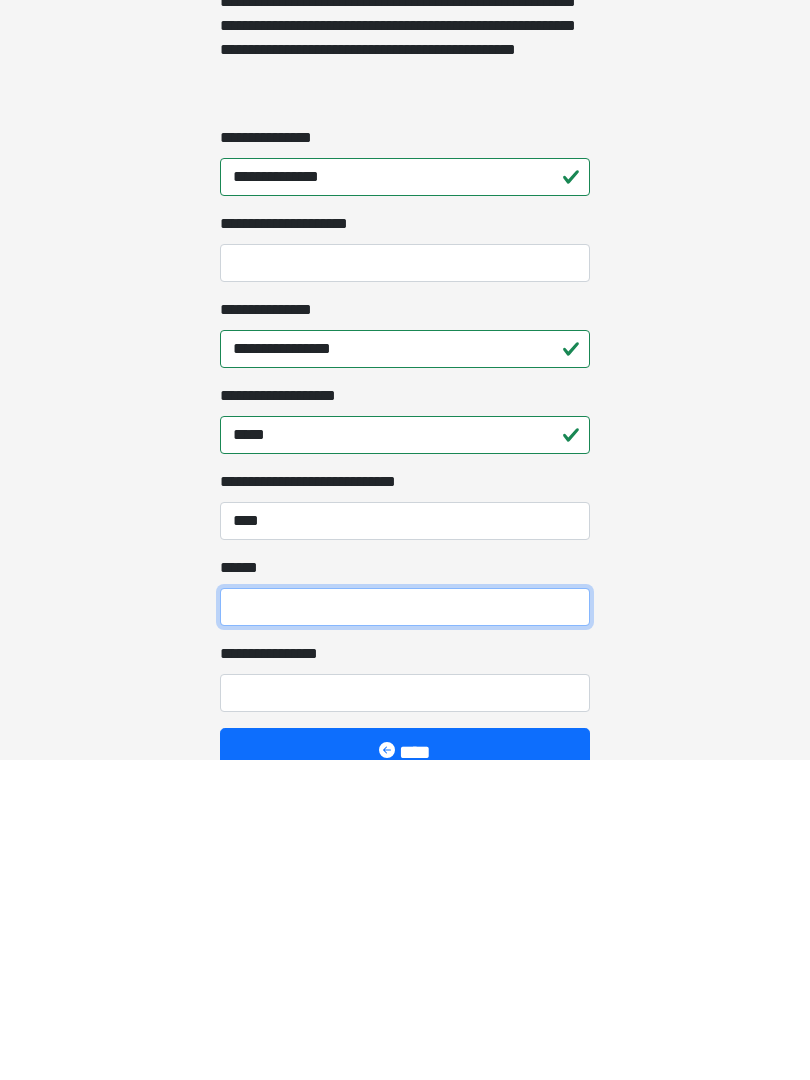 click on "**** *" at bounding box center (405, 927) 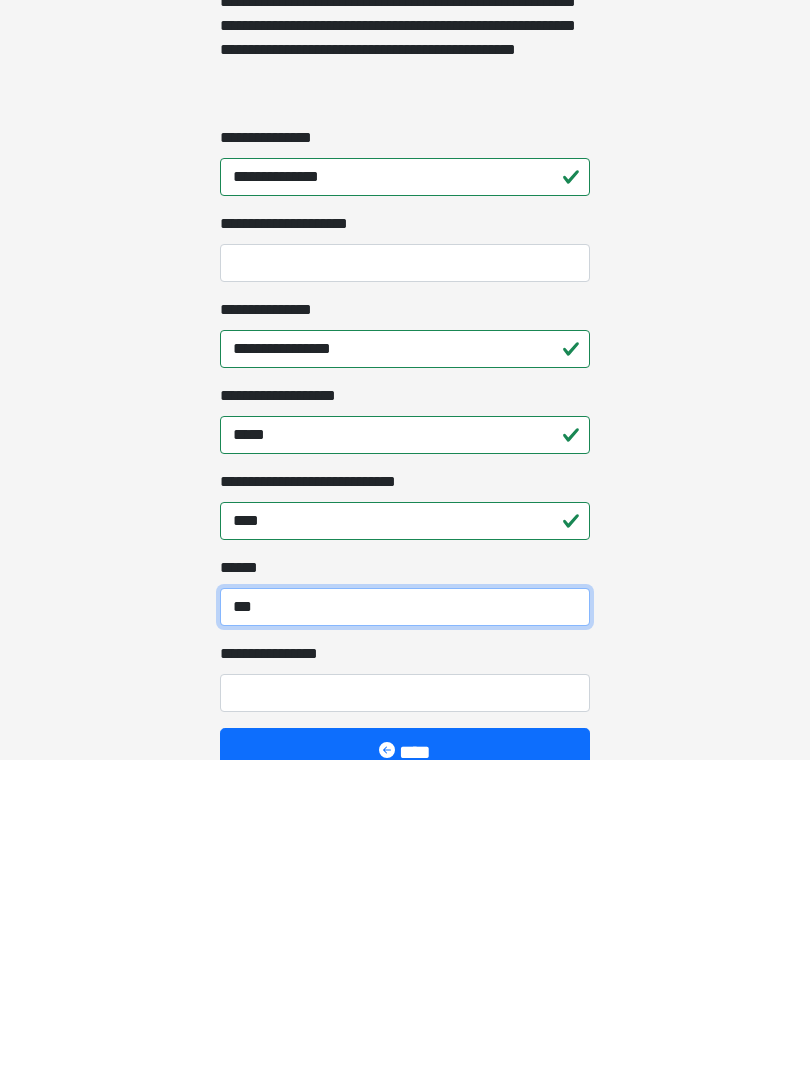 type on "***" 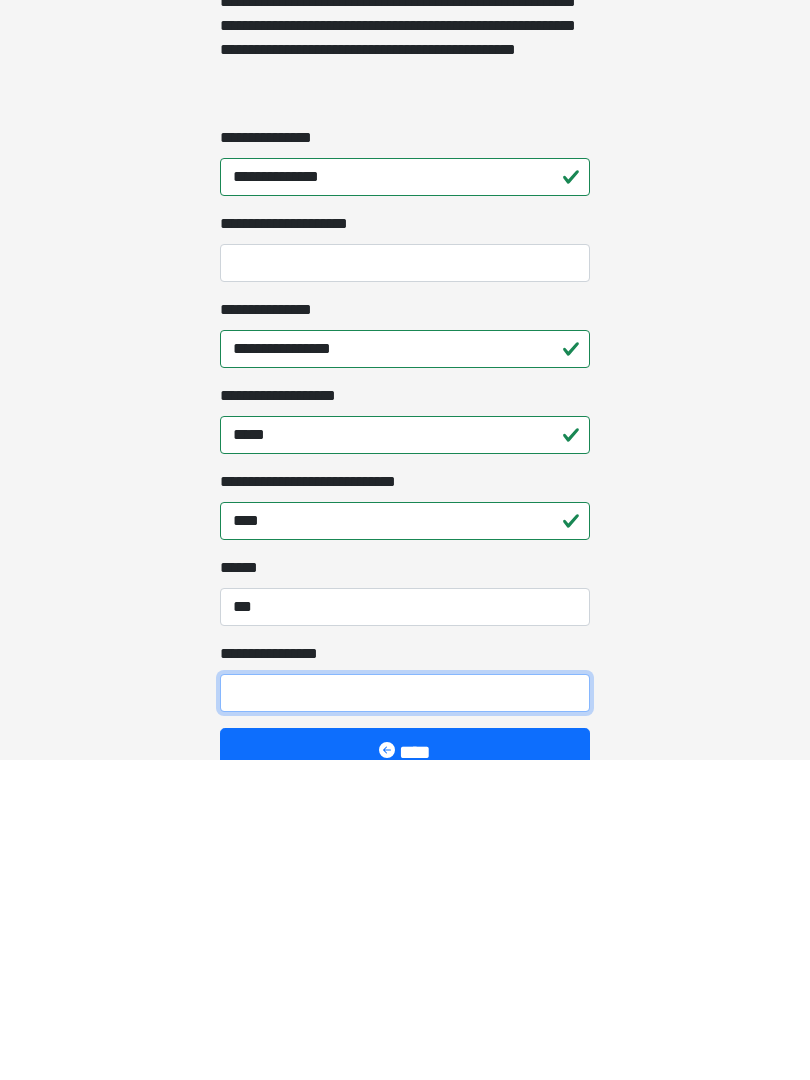 click on "**********" at bounding box center [405, 1013] 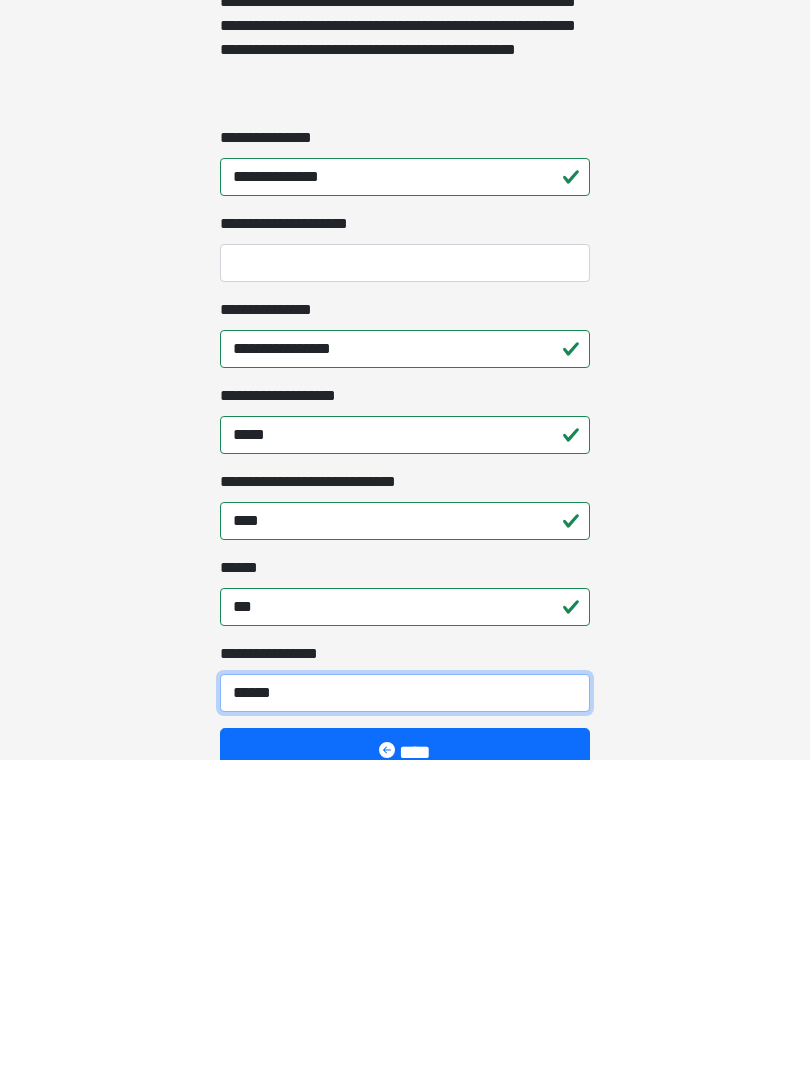 type on "*******" 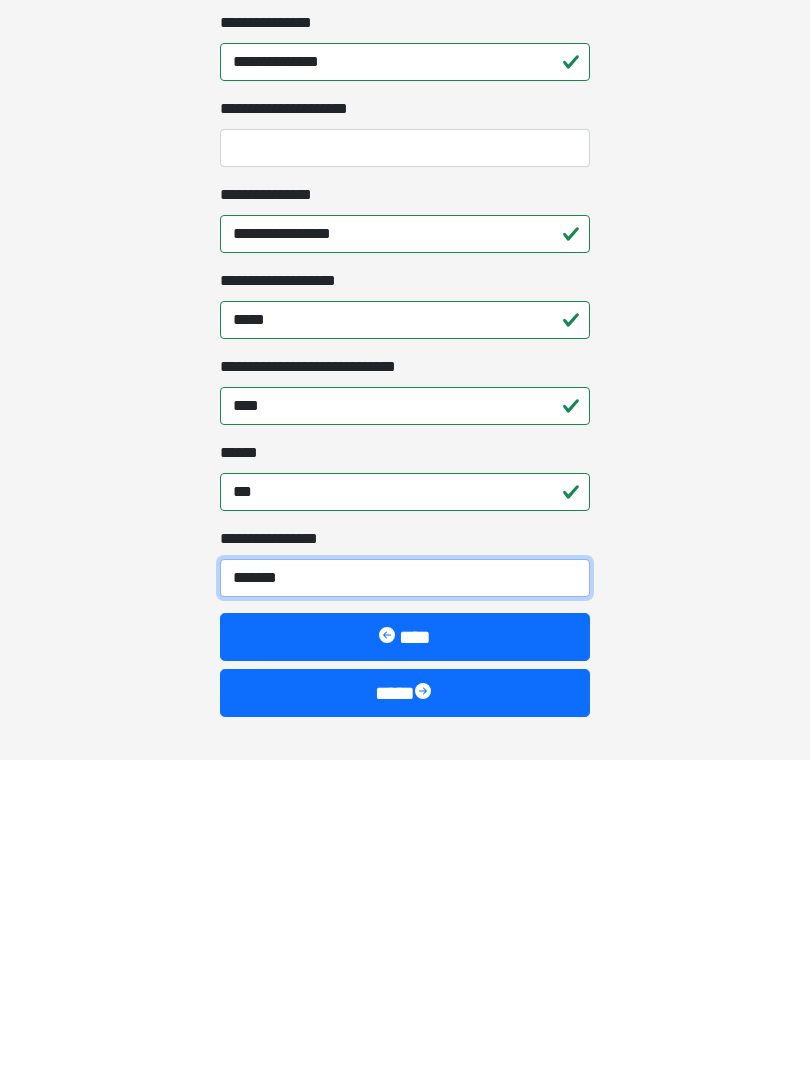 scroll, scrollTop: 1428, scrollLeft: 0, axis: vertical 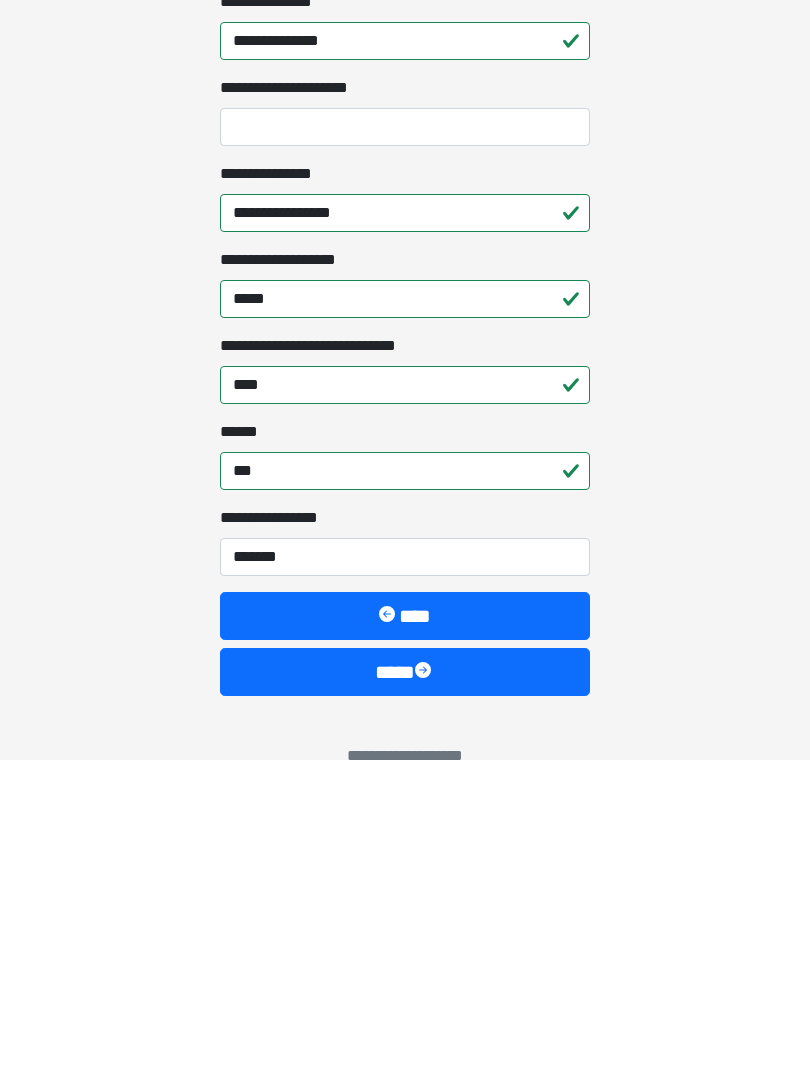 click on "****" at bounding box center (405, 992) 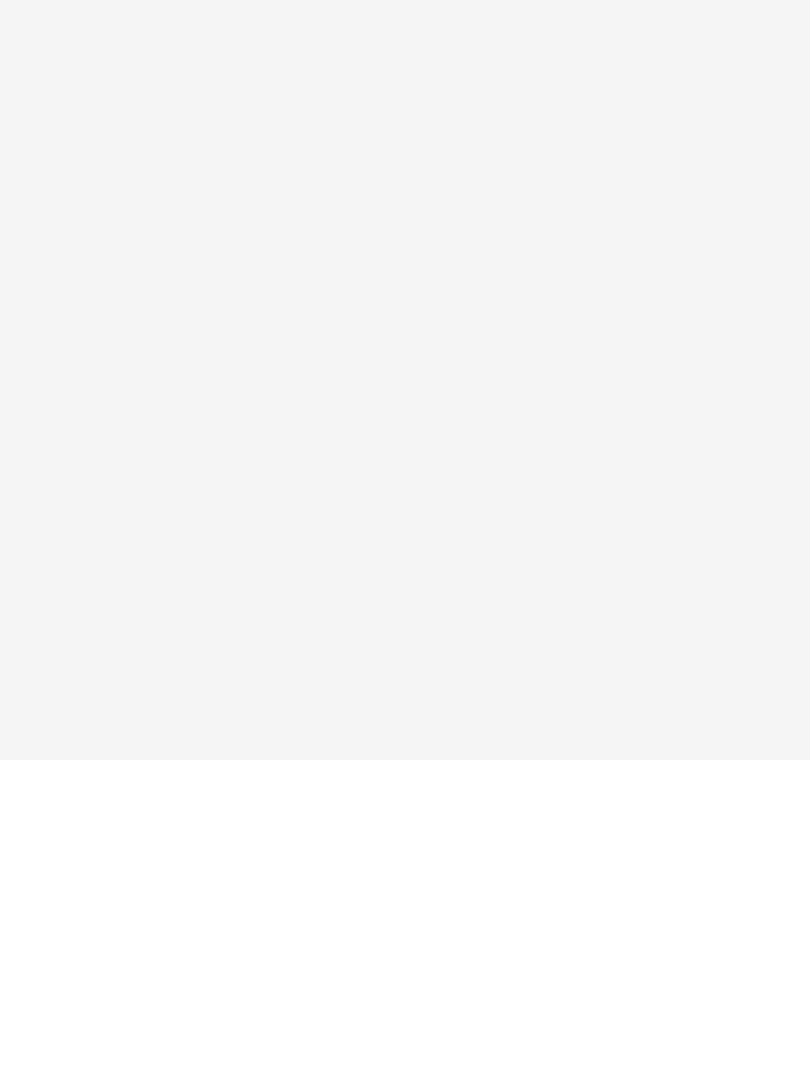 scroll, scrollTop: 0, scrollLeft: 0, axis: both 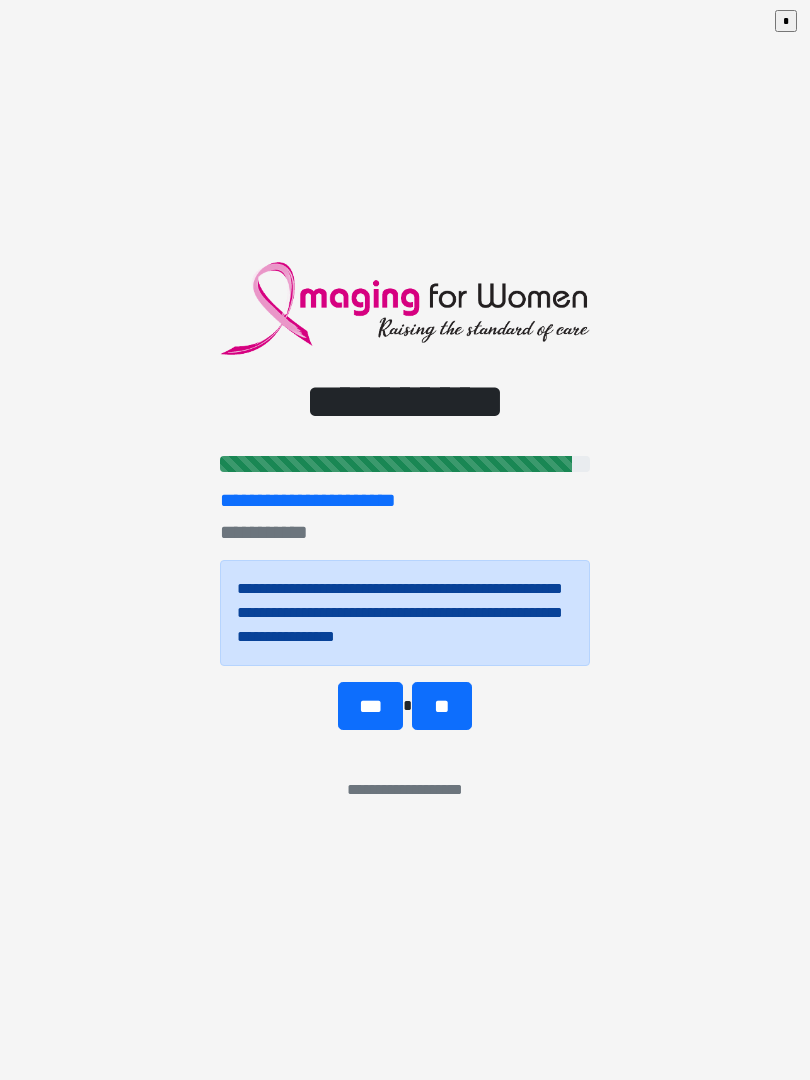 click on "**" at bounding box center [441, 706] 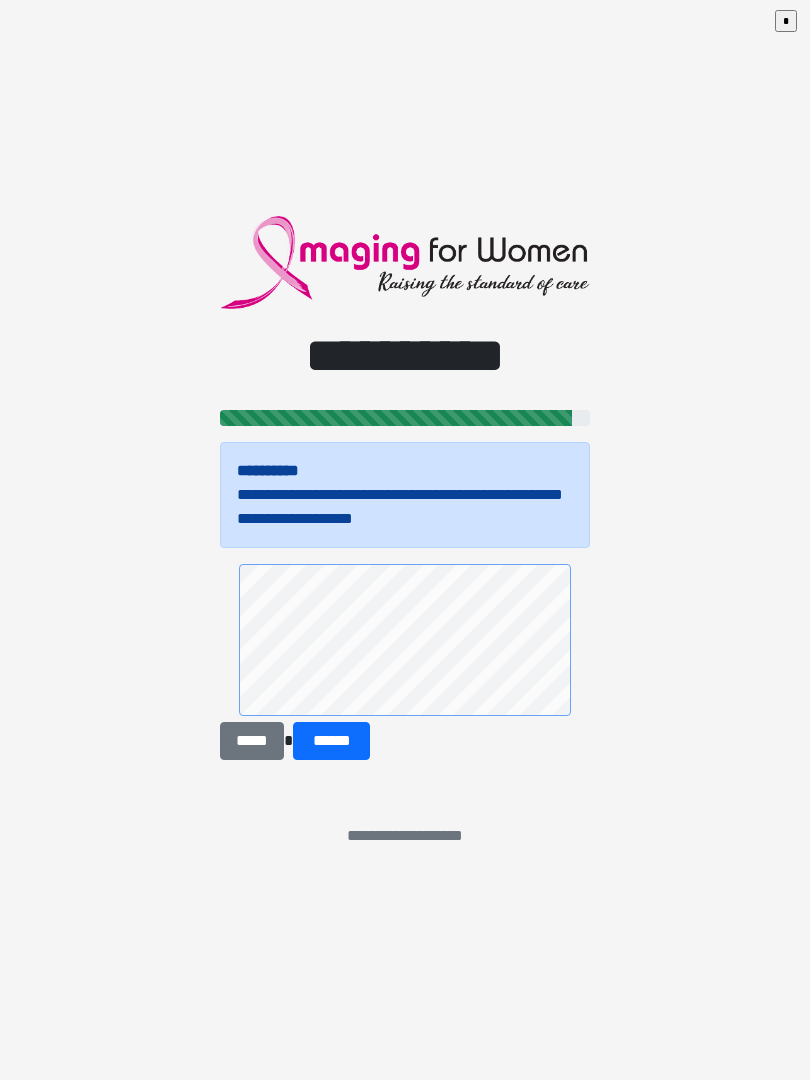 click on "******" at bounding box center [331, 741] 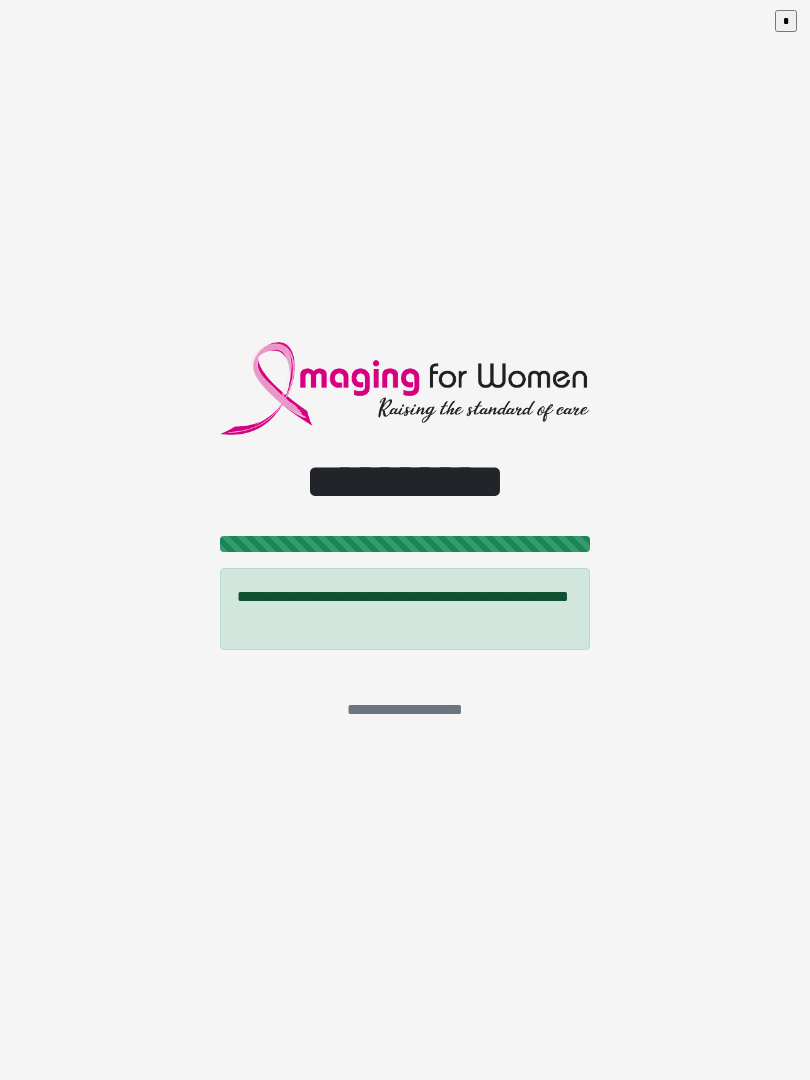 click on "**********" at bounding box center (405, 540) 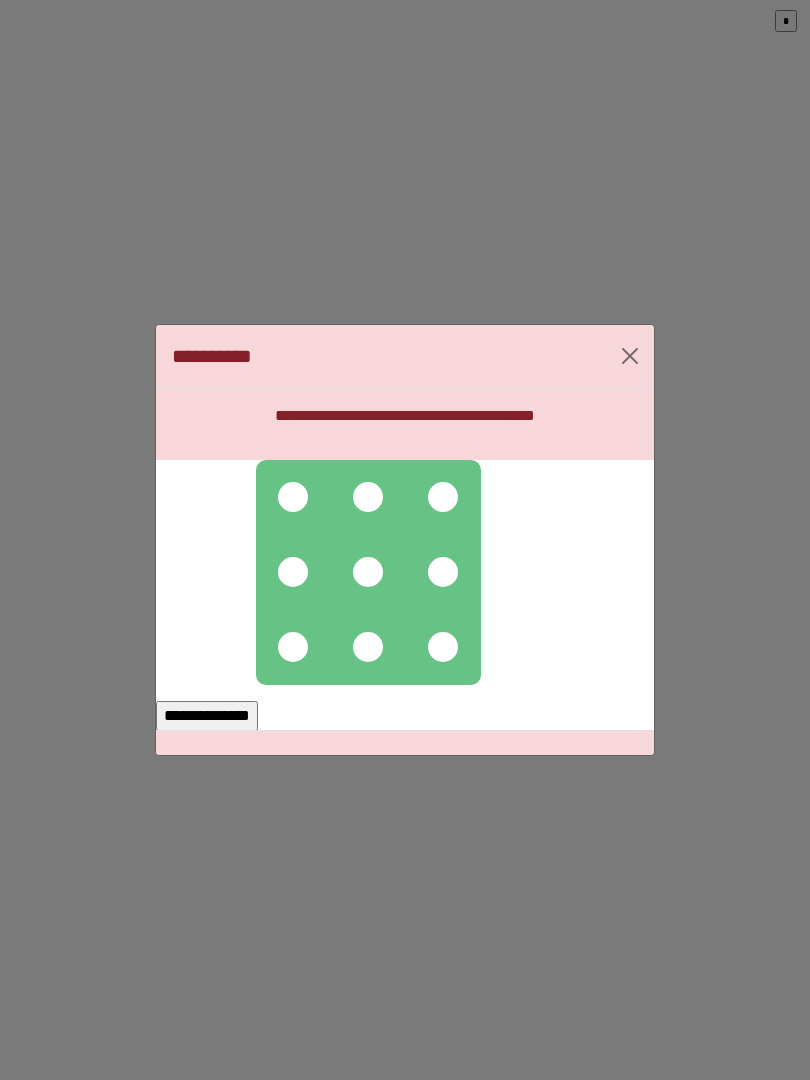 click at bounding box center [368, 572] 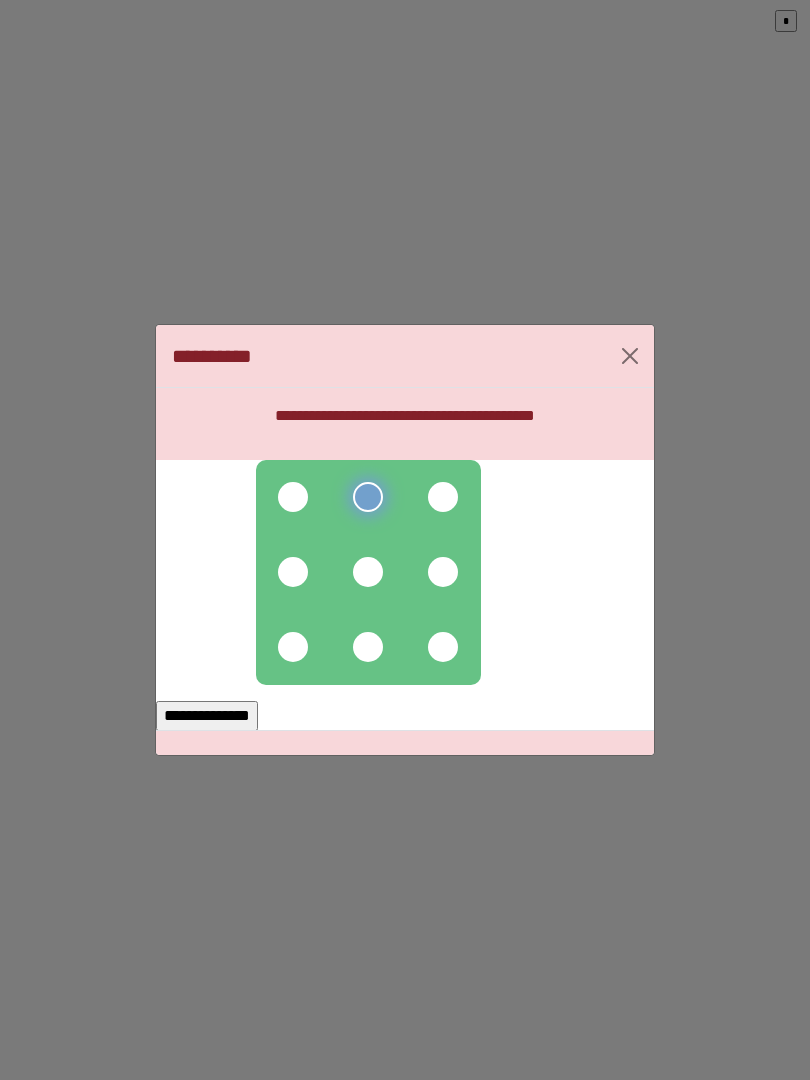 click at bounding box center (443, 497) 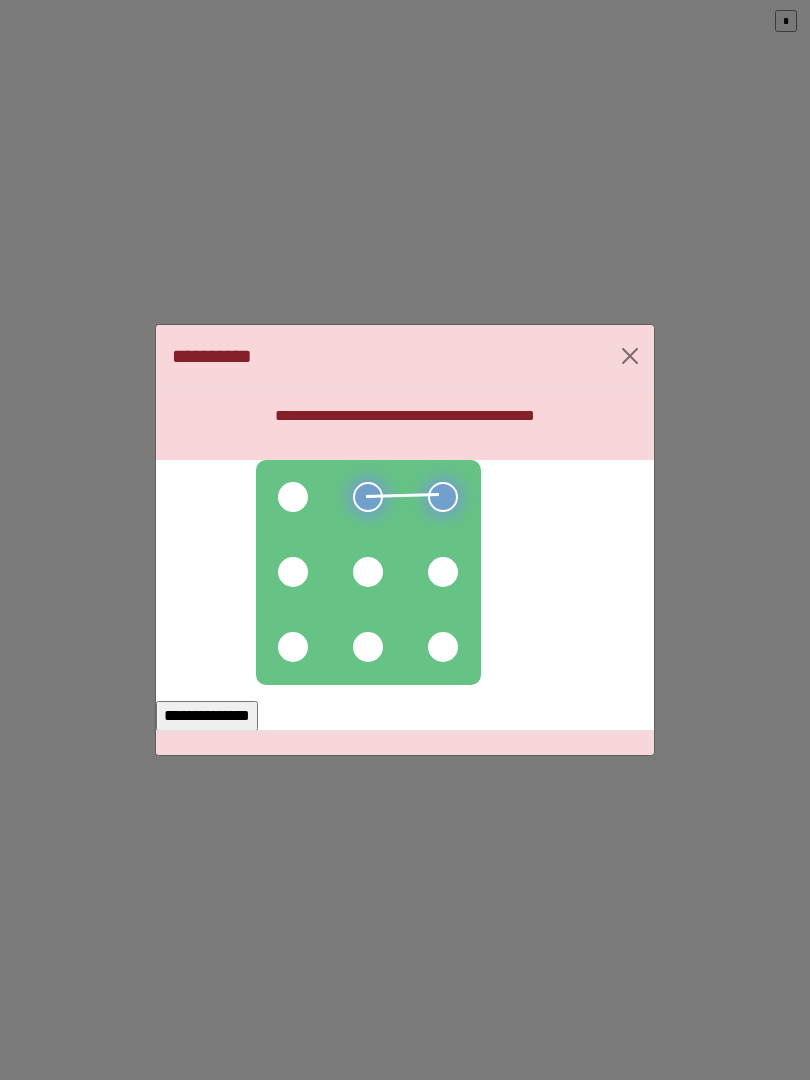 click at bounding box center (443, 572) 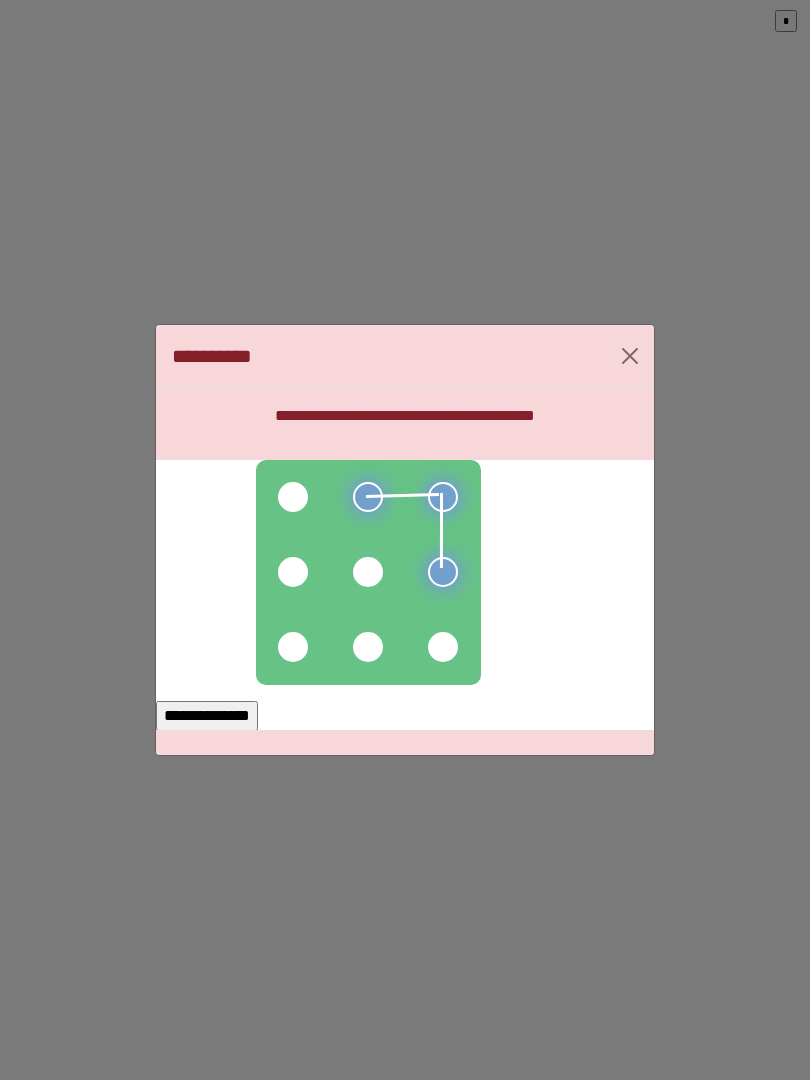 click at bounding box center (443, 647) 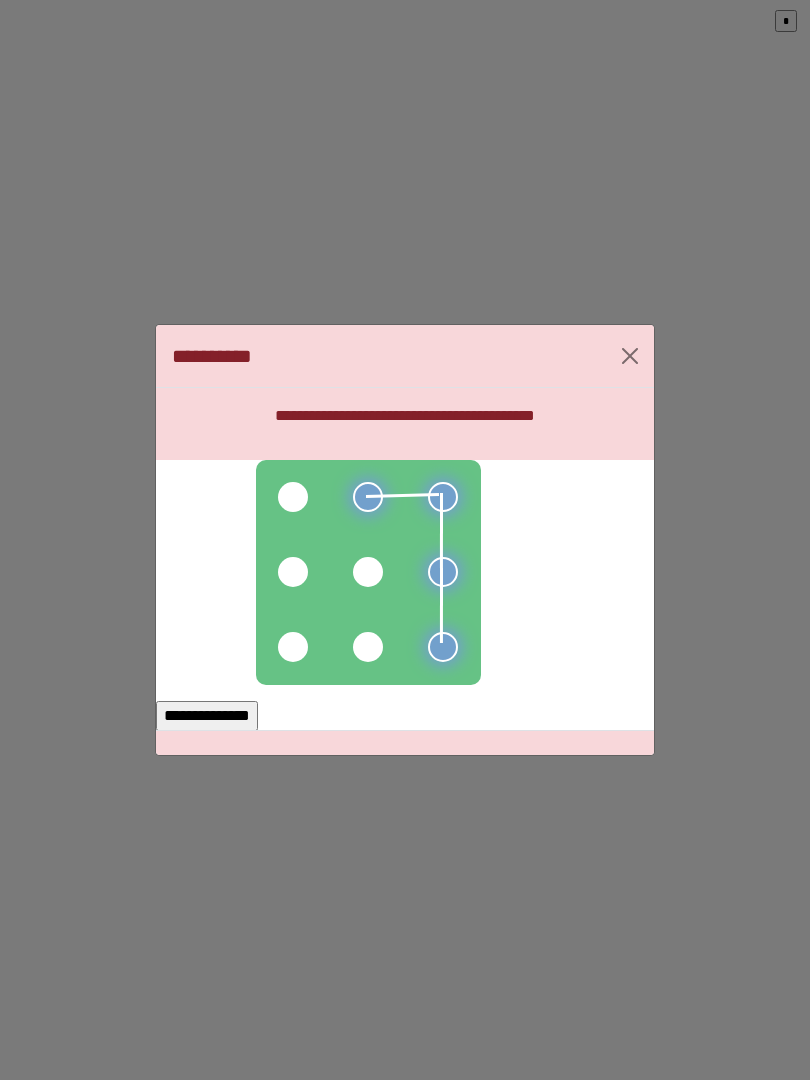 click at bounding box center (368, 647) 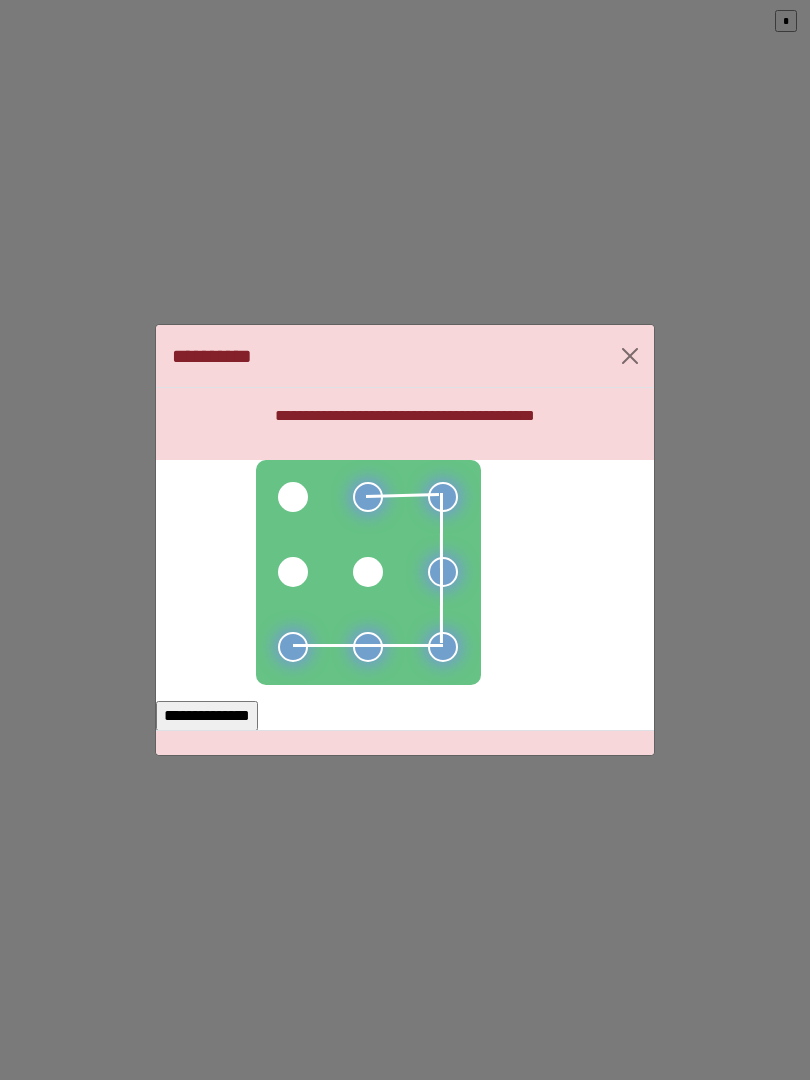 click on "**********" at bounding box center [207, 716] 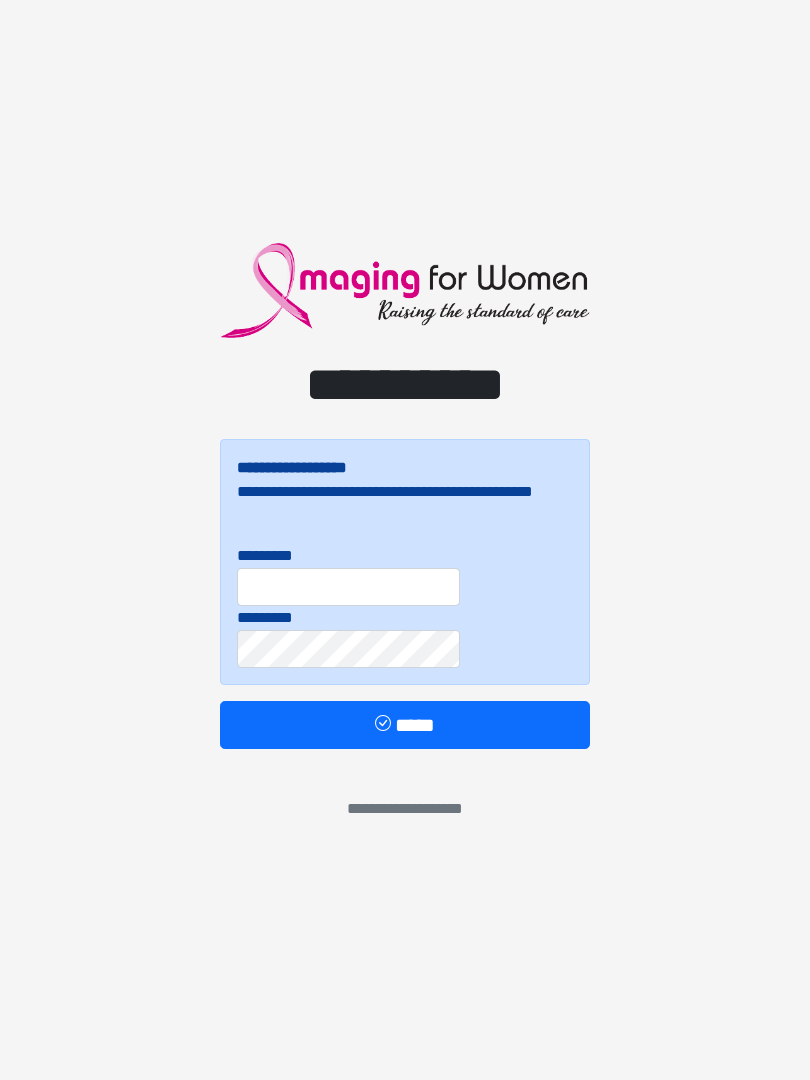 scroll, scrollTop: 0, scrollLeft: 0, axis: both 